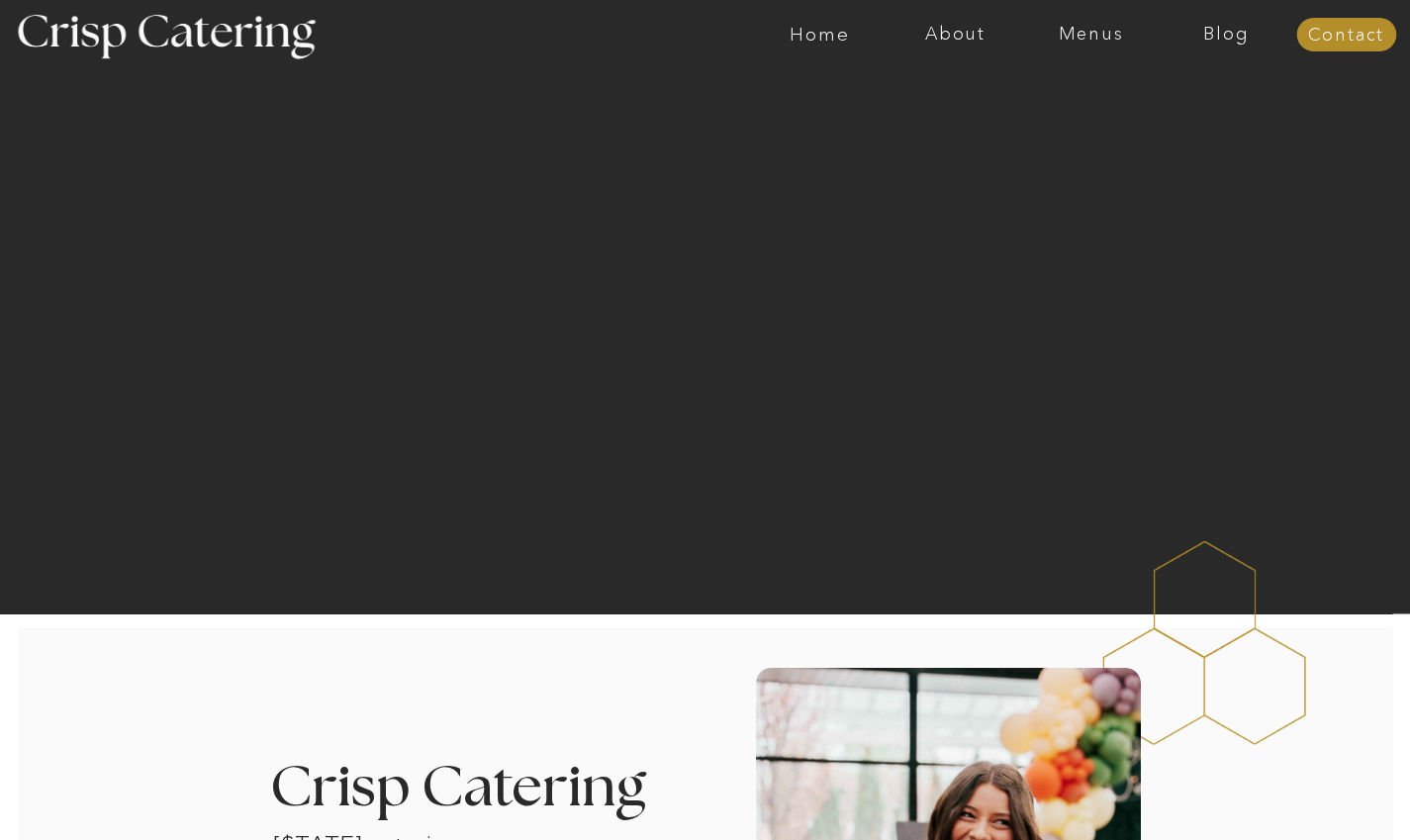 scroll, scrollTop: 0, scrollLeft: 0, axis: both 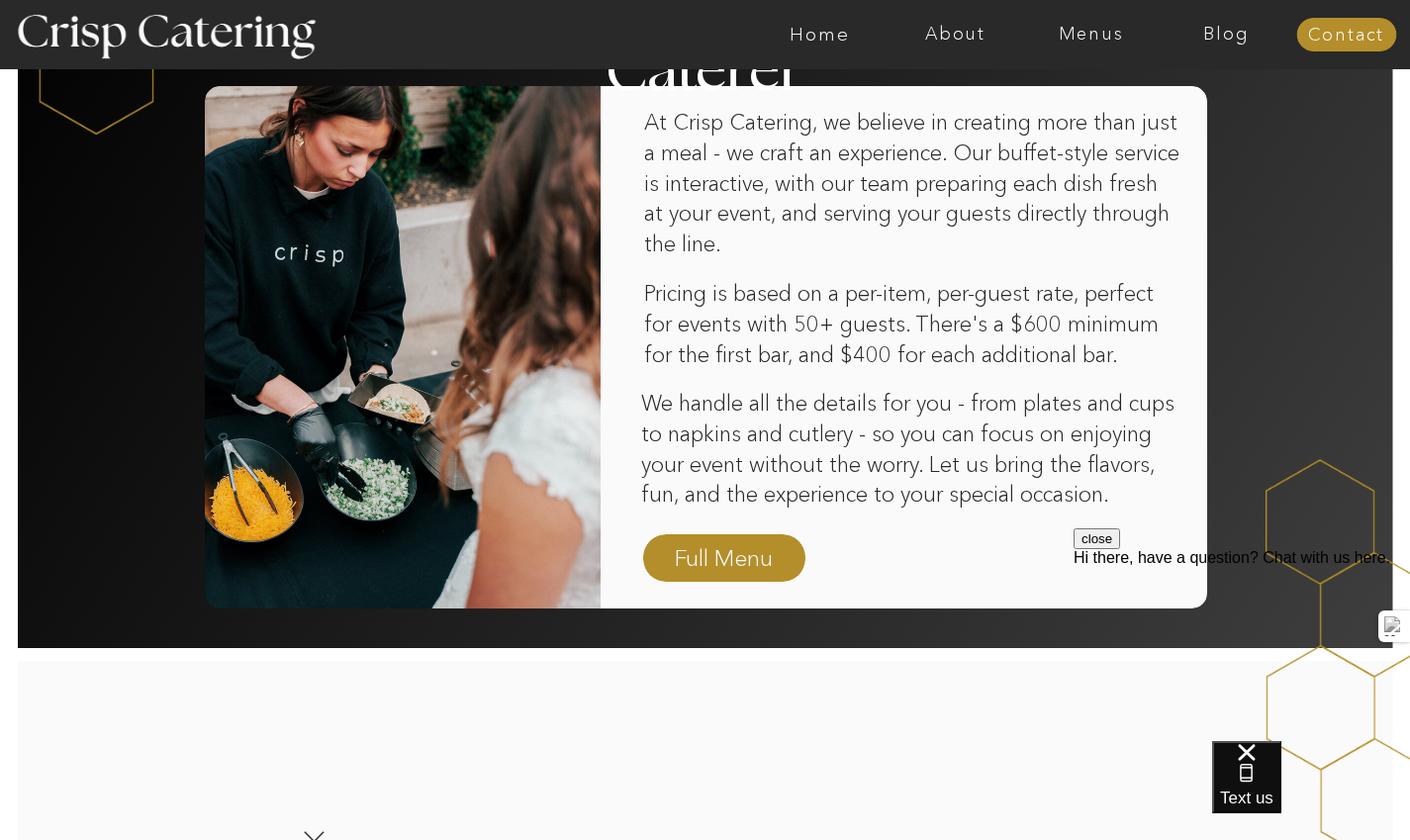 click on "Menus" at bounding box center [1090, 35] 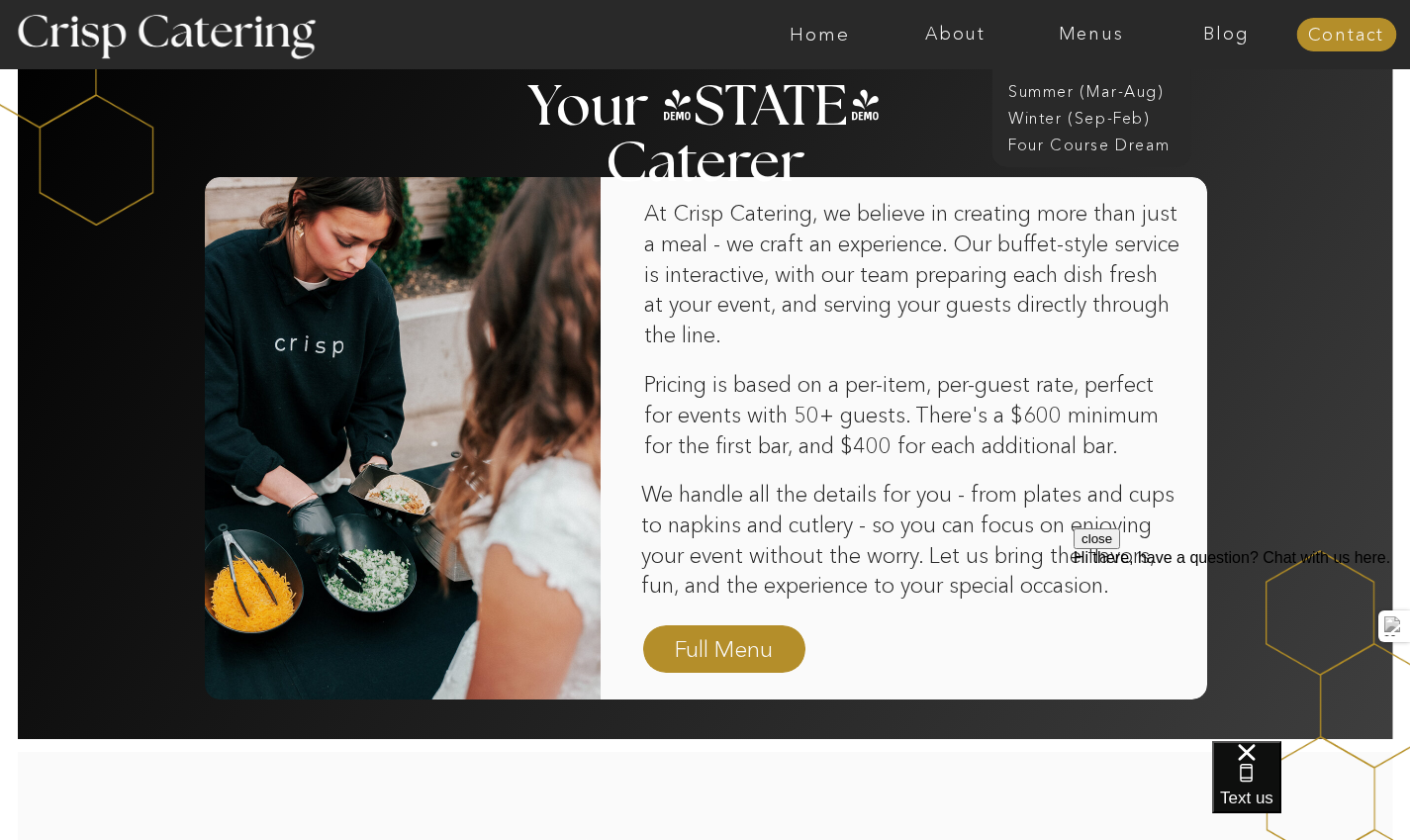 scroll, scrollTop: 1170, scrollLeft: 0, axis: vertical 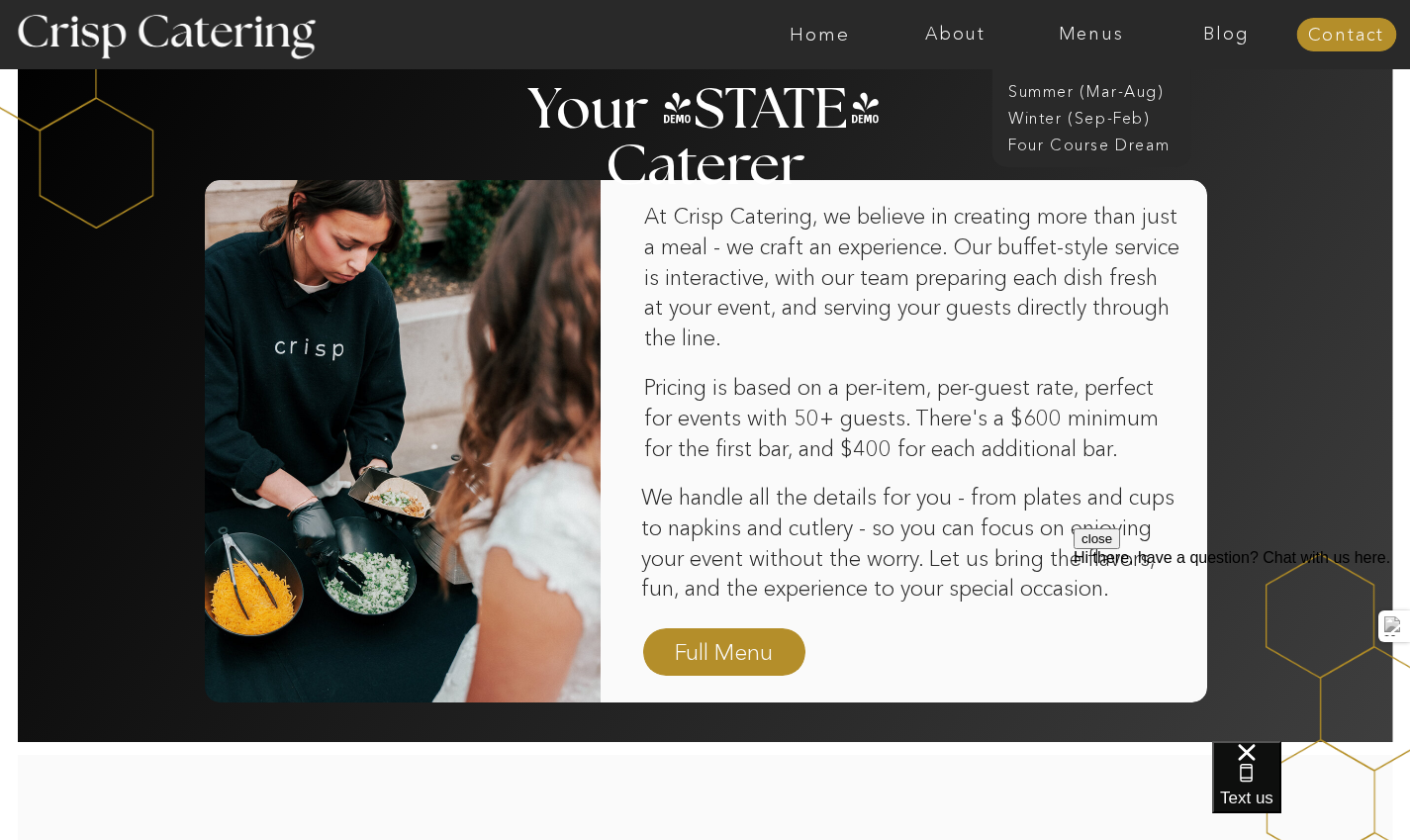 click on "Full Menu" at bounding box center [724, 653] 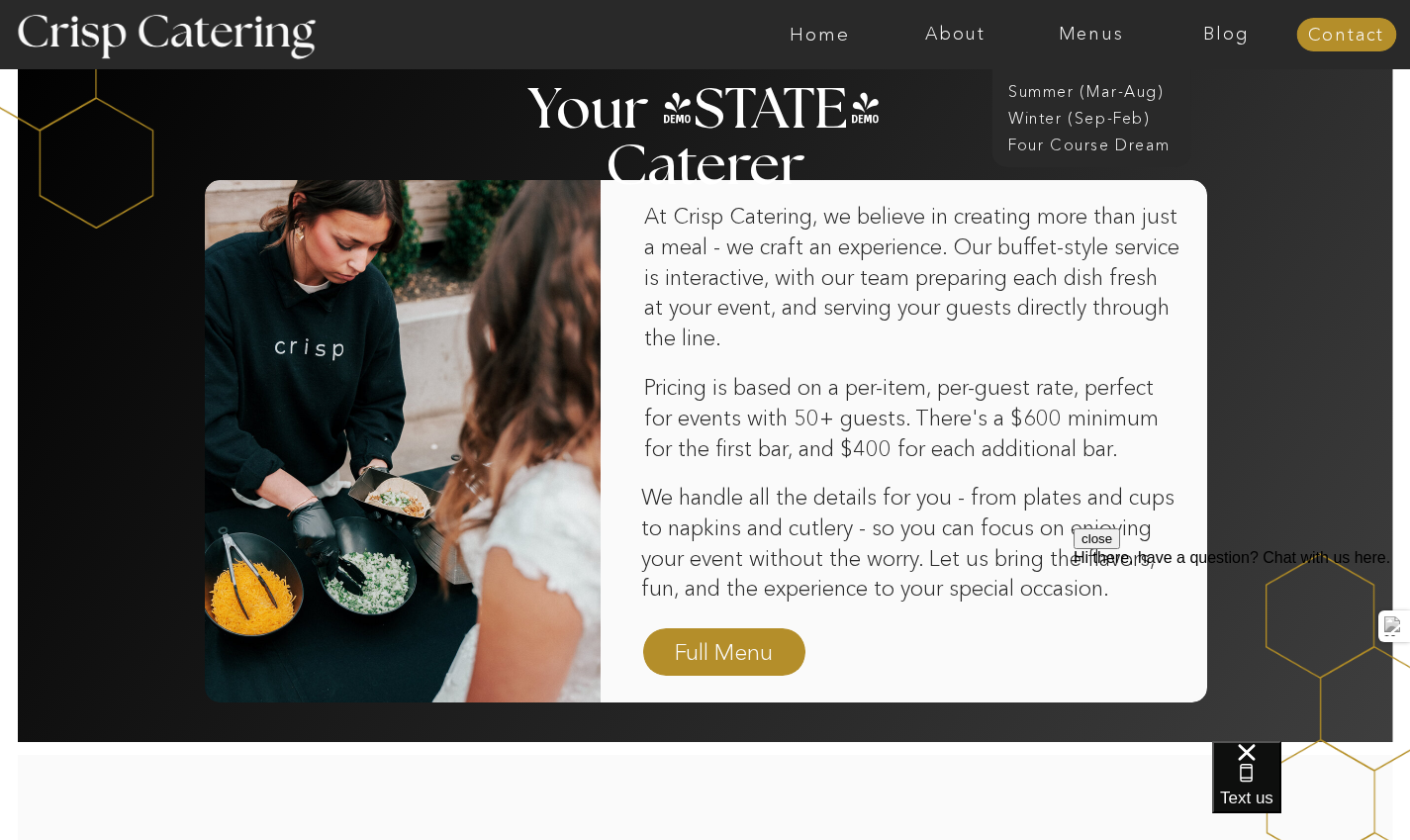 click on "Full Menu" at bounding box center (724, 653) 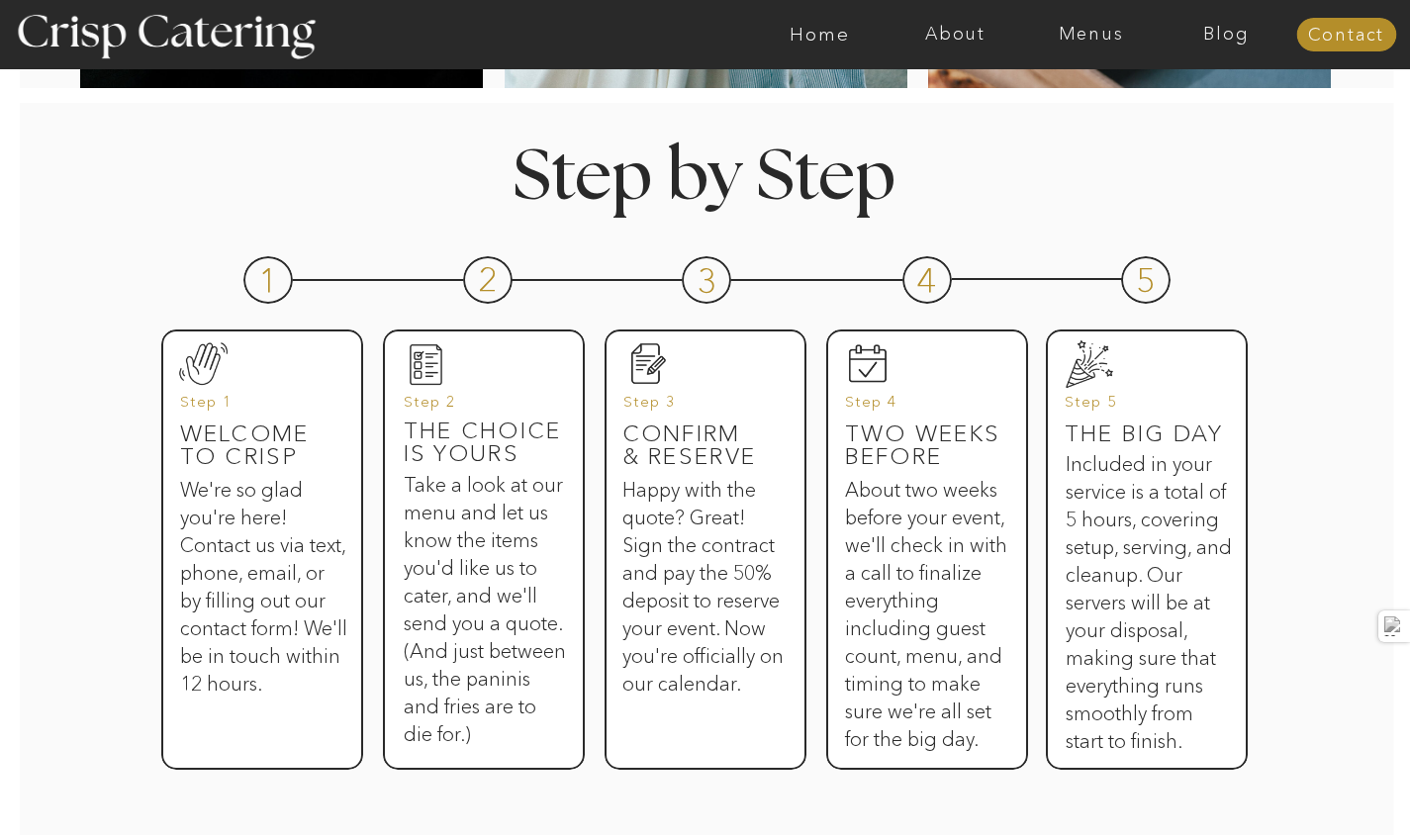 scroll, scrollTop: 0, scrollLeft: 0, axis: both 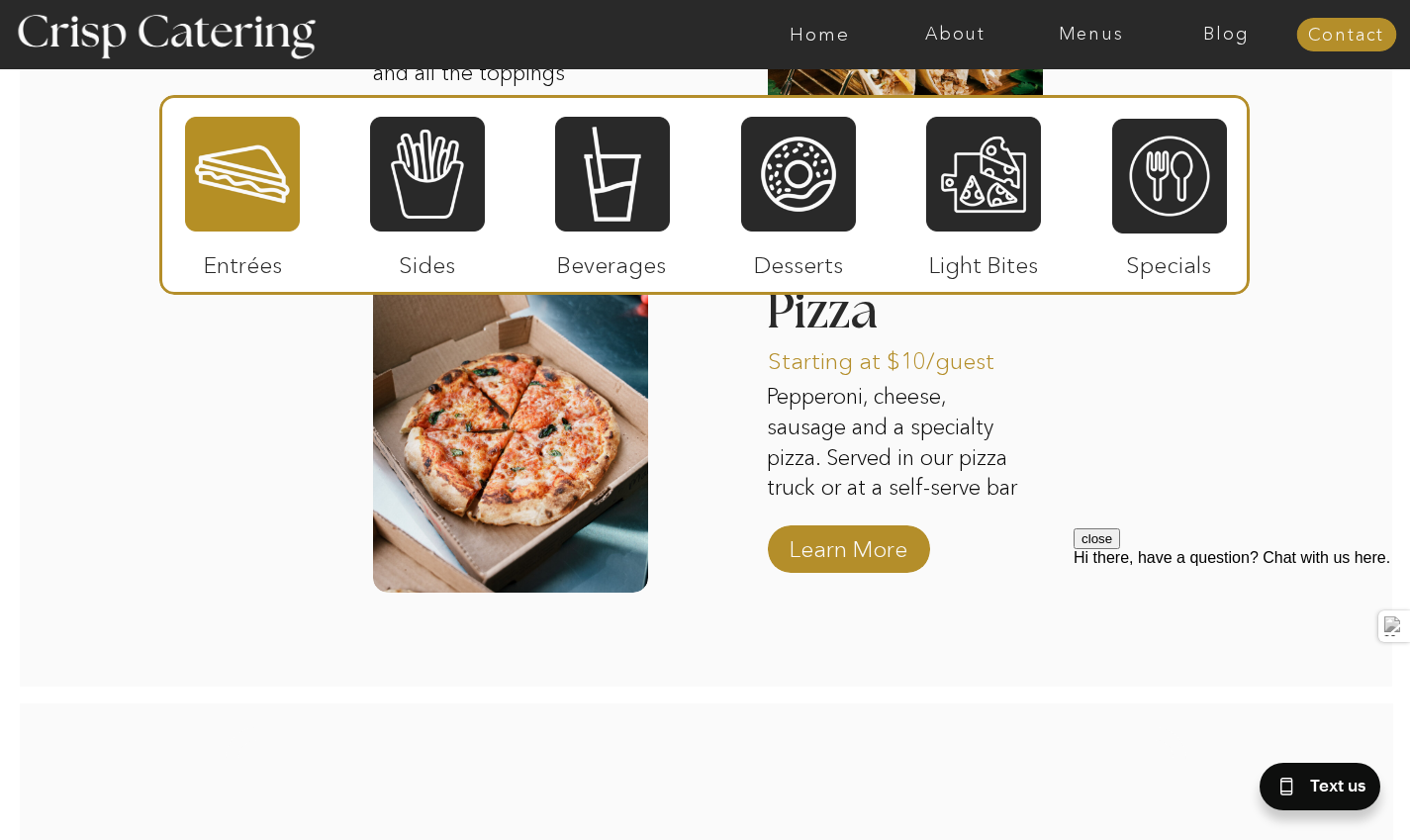 click at bounding box center [427, 174] 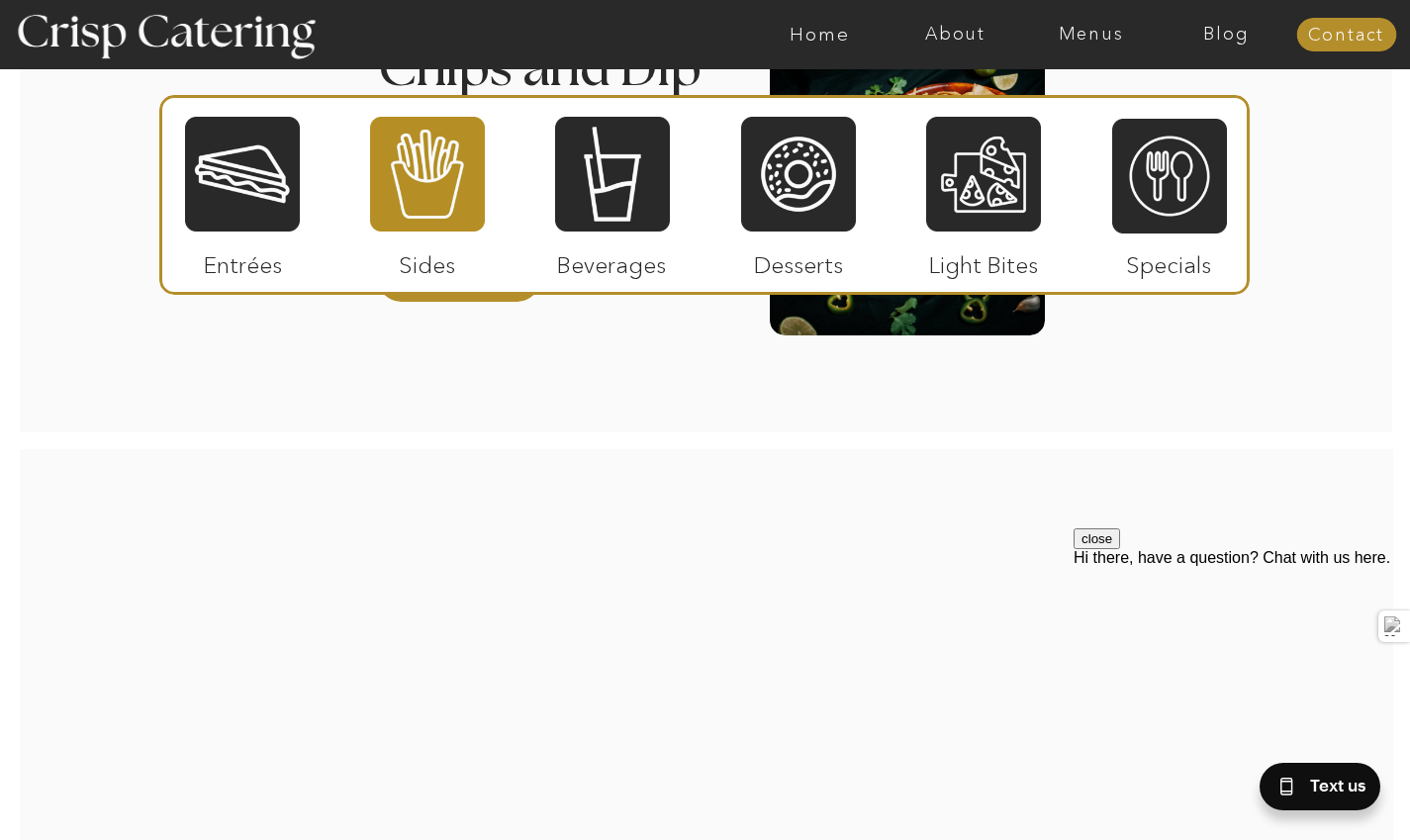 scroll, scrollTop: 3010, scrollLeft: 0, axis: vertical 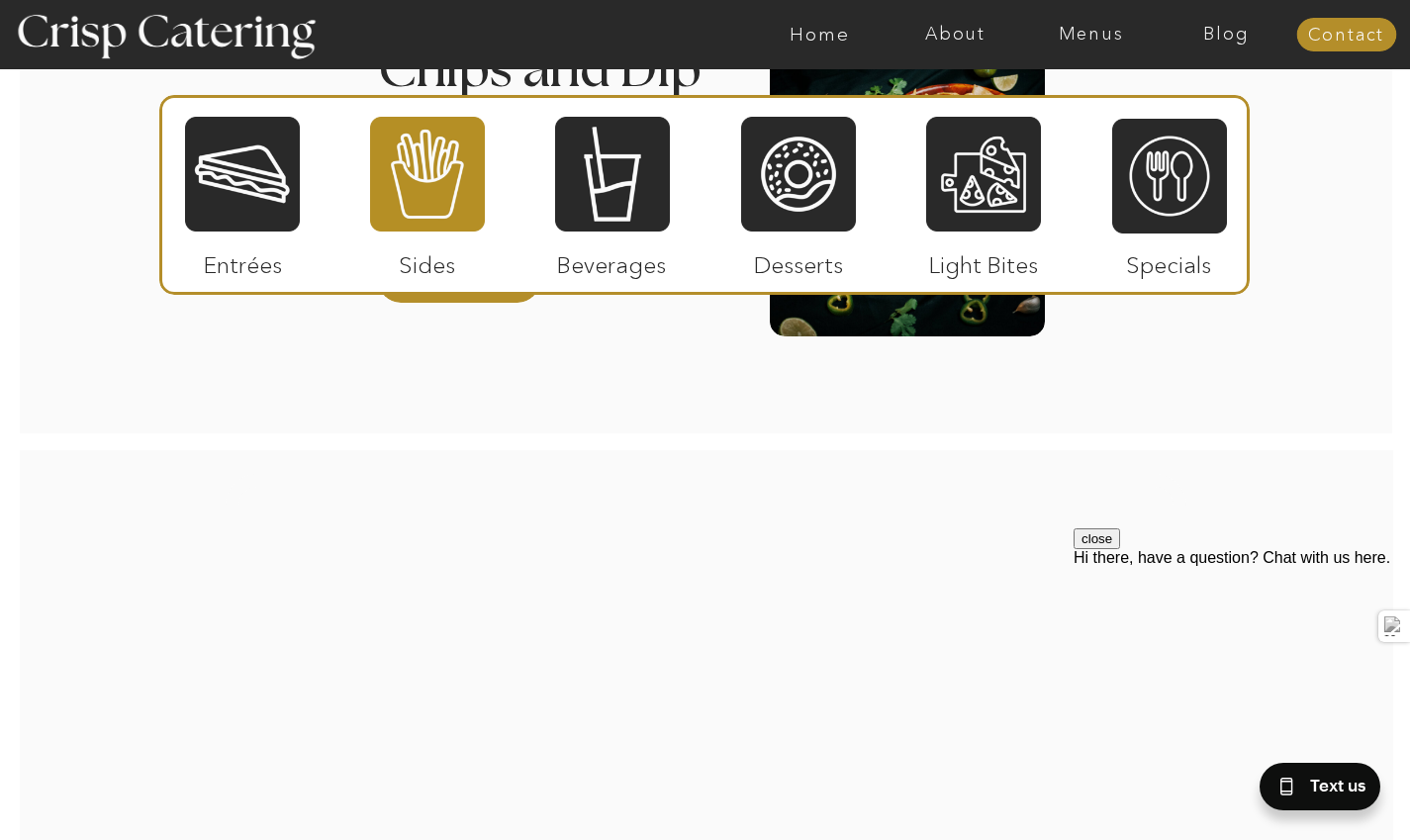 click at bounding box center (612, 174) 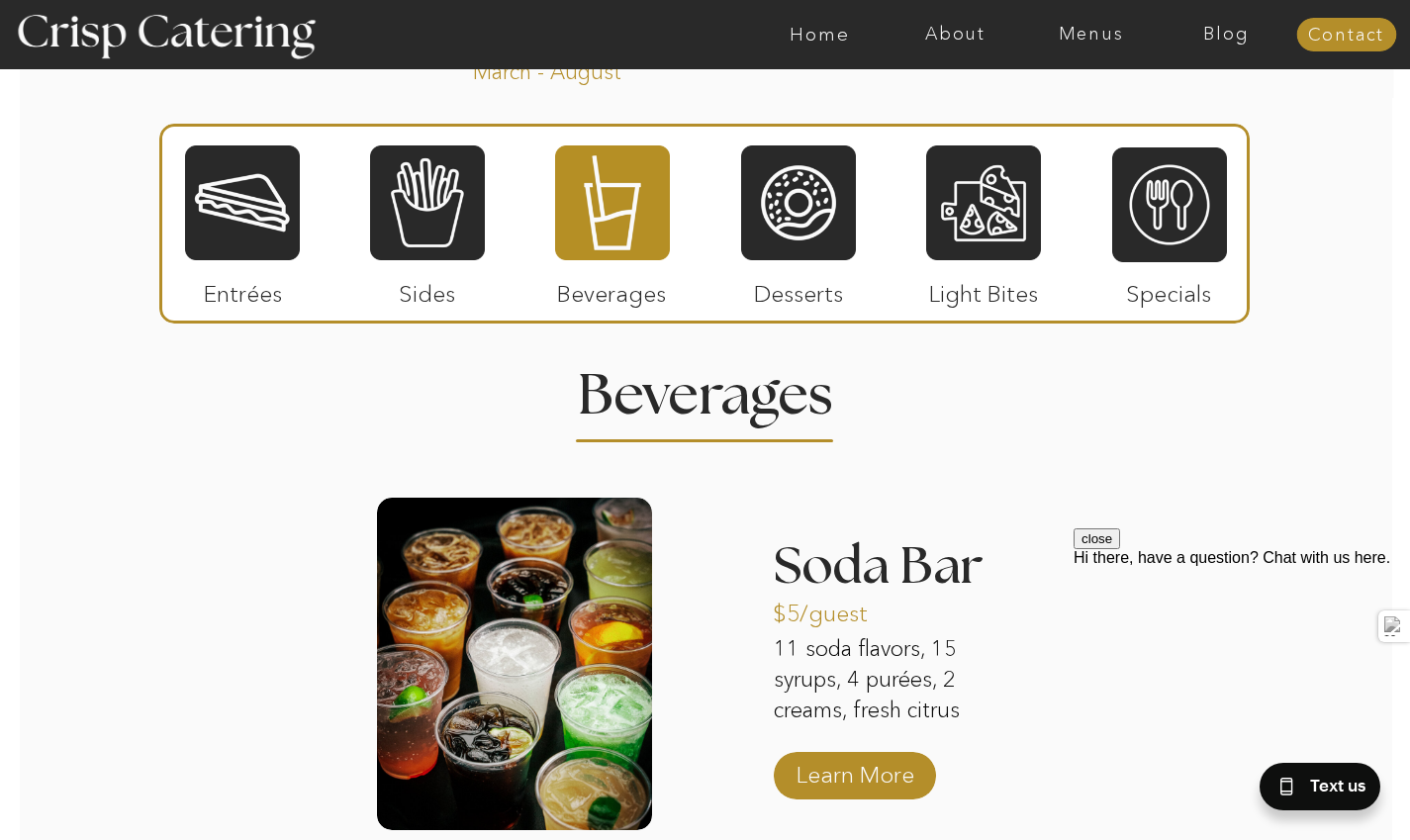 scroll, scrollTop: 1727, scrollLeft: 0, axis: vertical 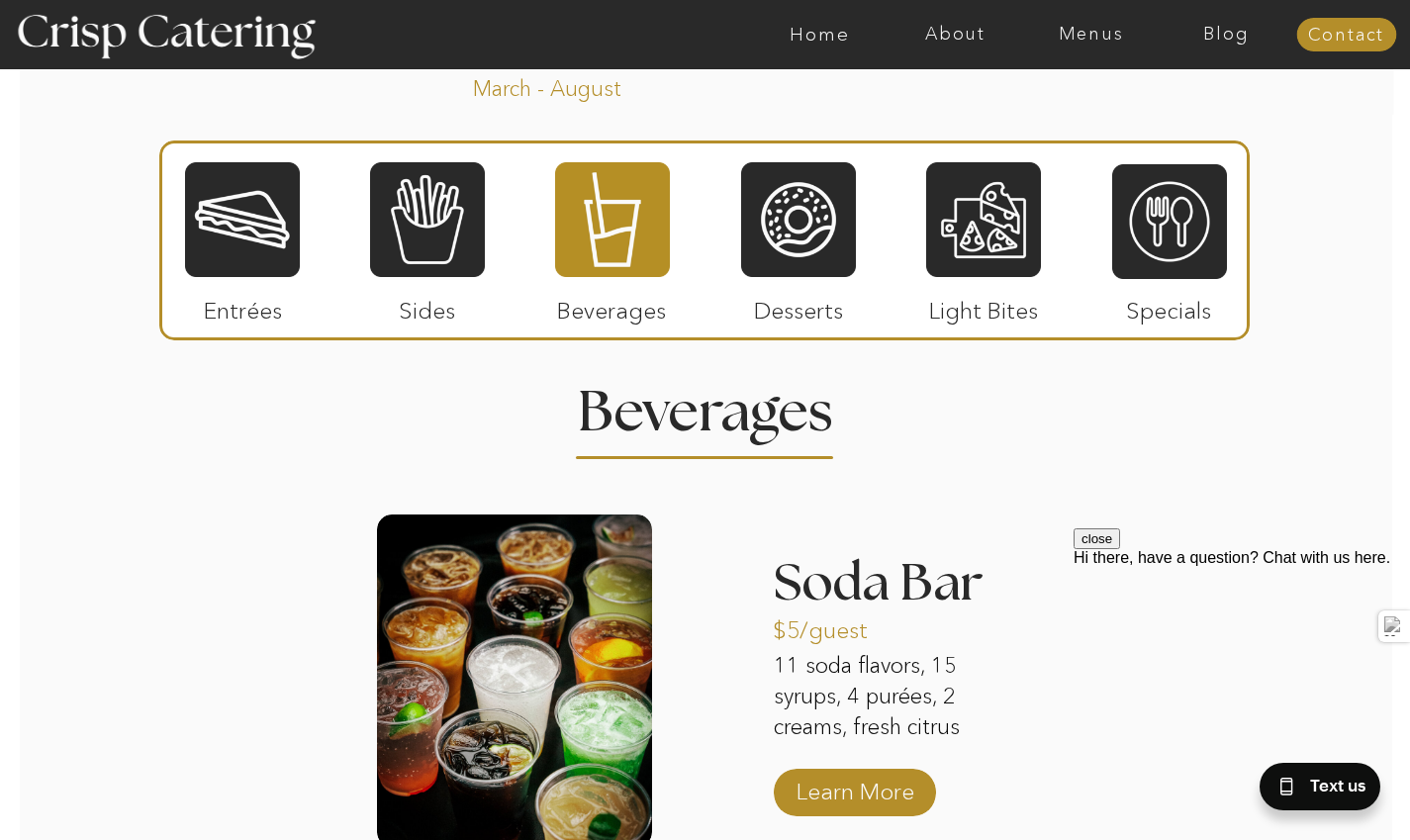 click at bounding box center (799, 220) 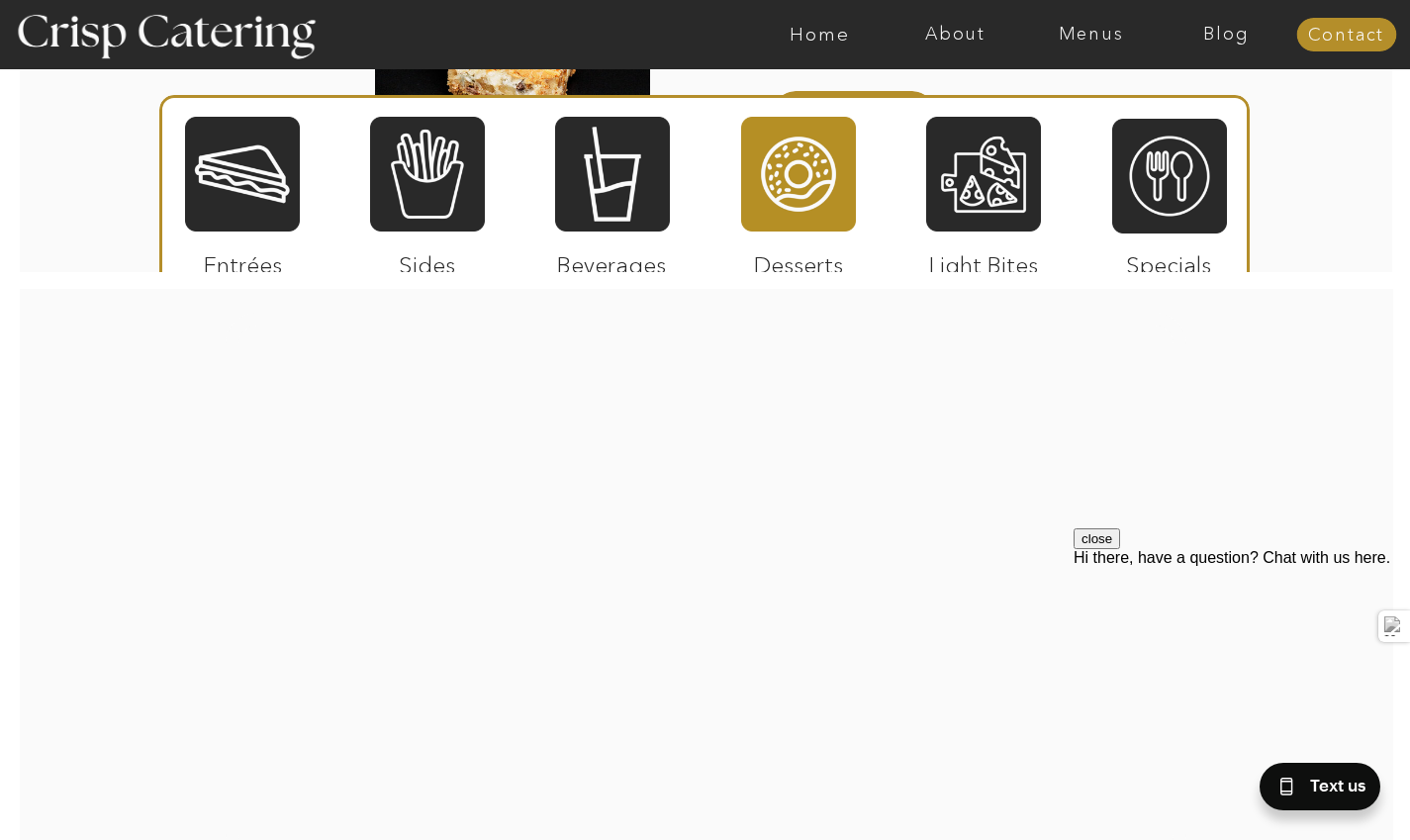 scroll, scrollTop: 3202, scrollLeft: 0, axis: vertical 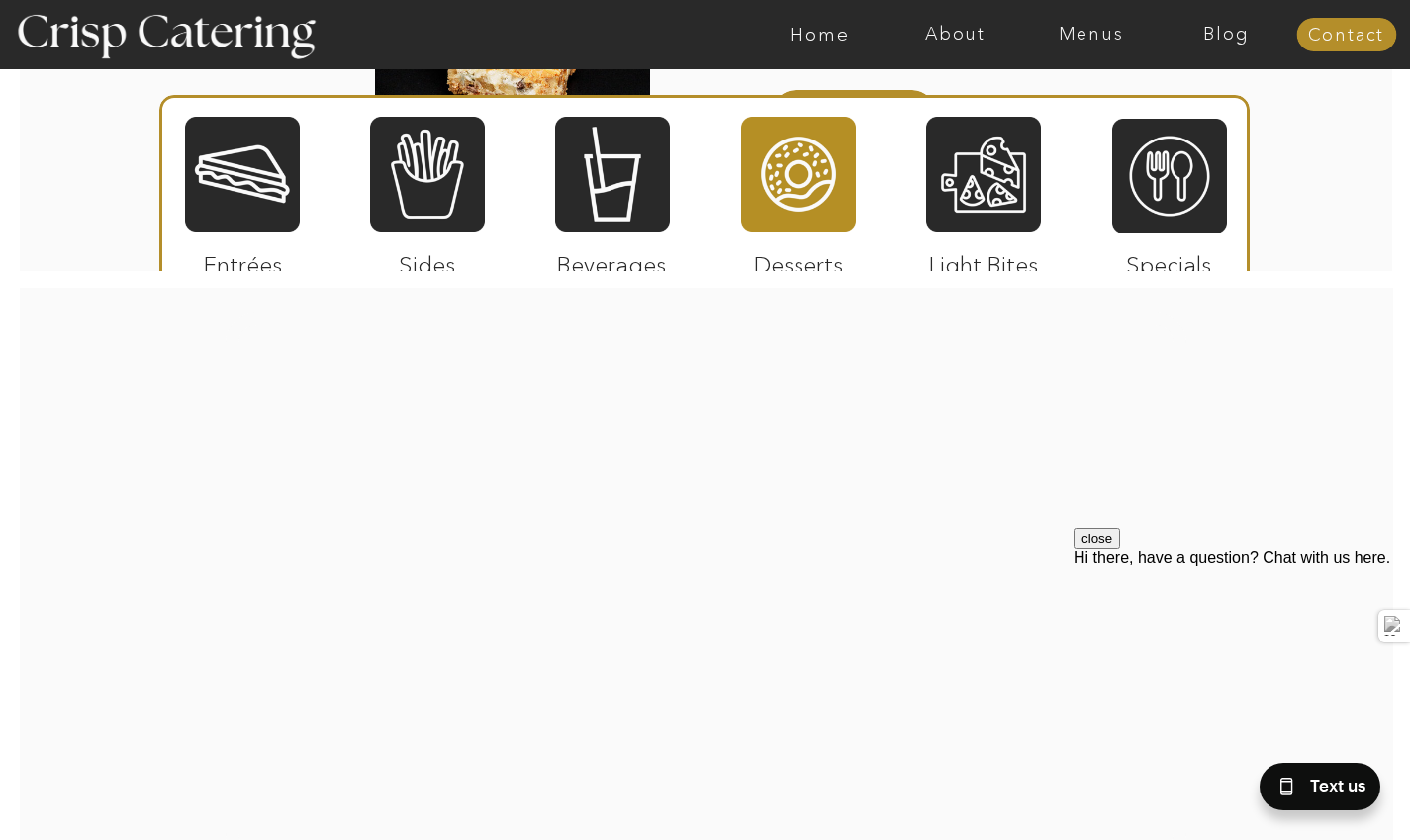 click at bounding box center (984, 174) 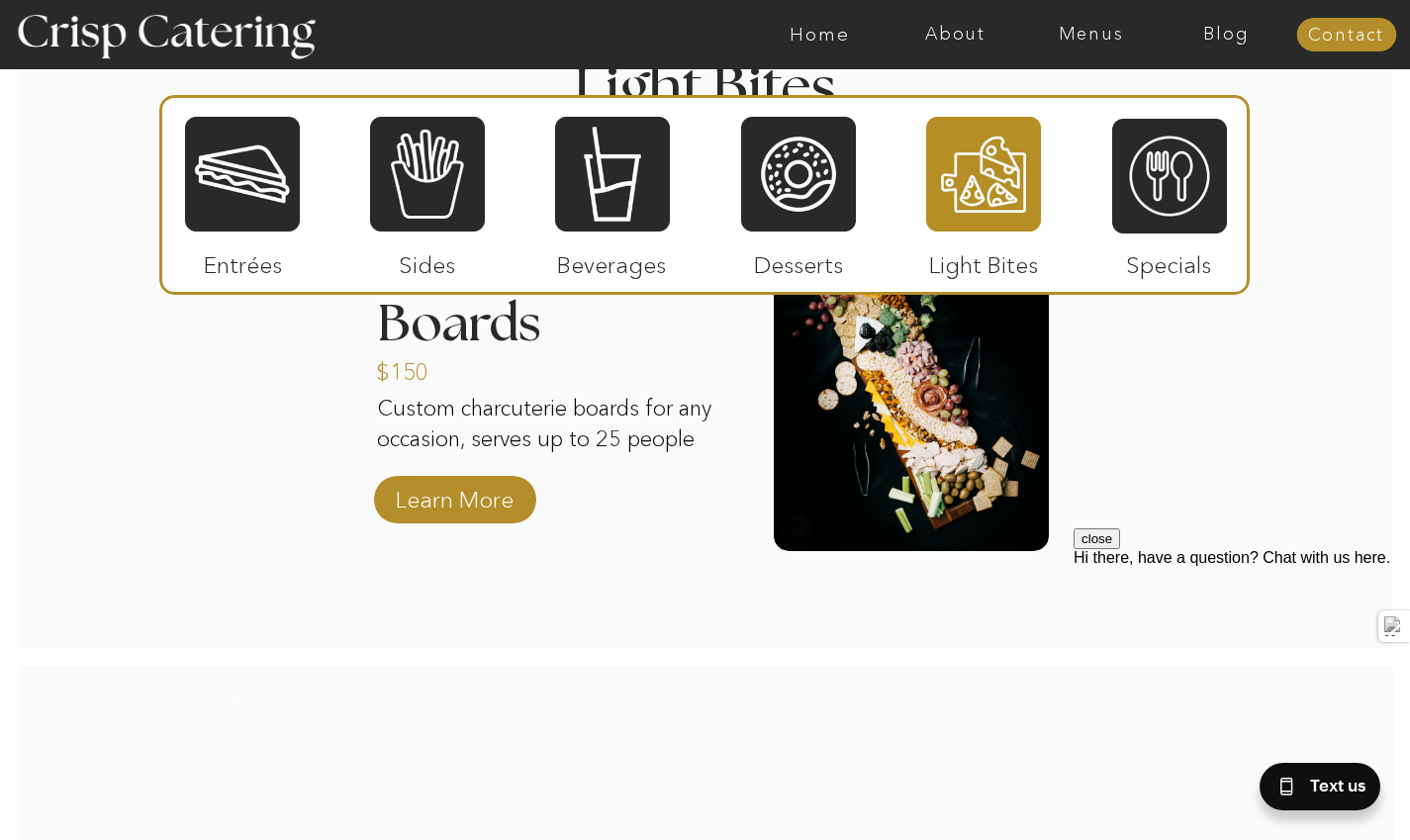 scroll, scrollTop: 2059, scrollLeft: 0, axis: vertical 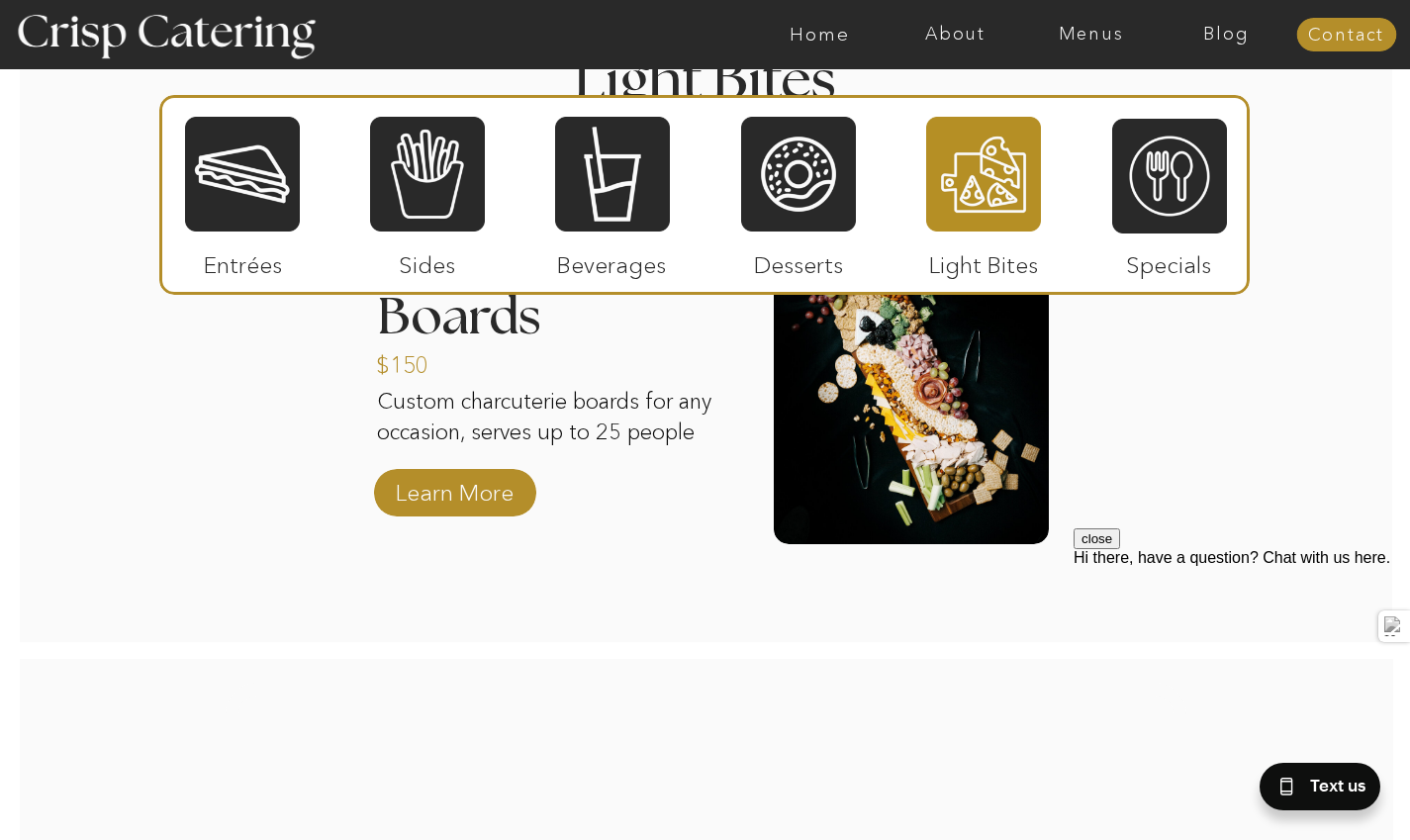 click at bounding box center (1170, 176) 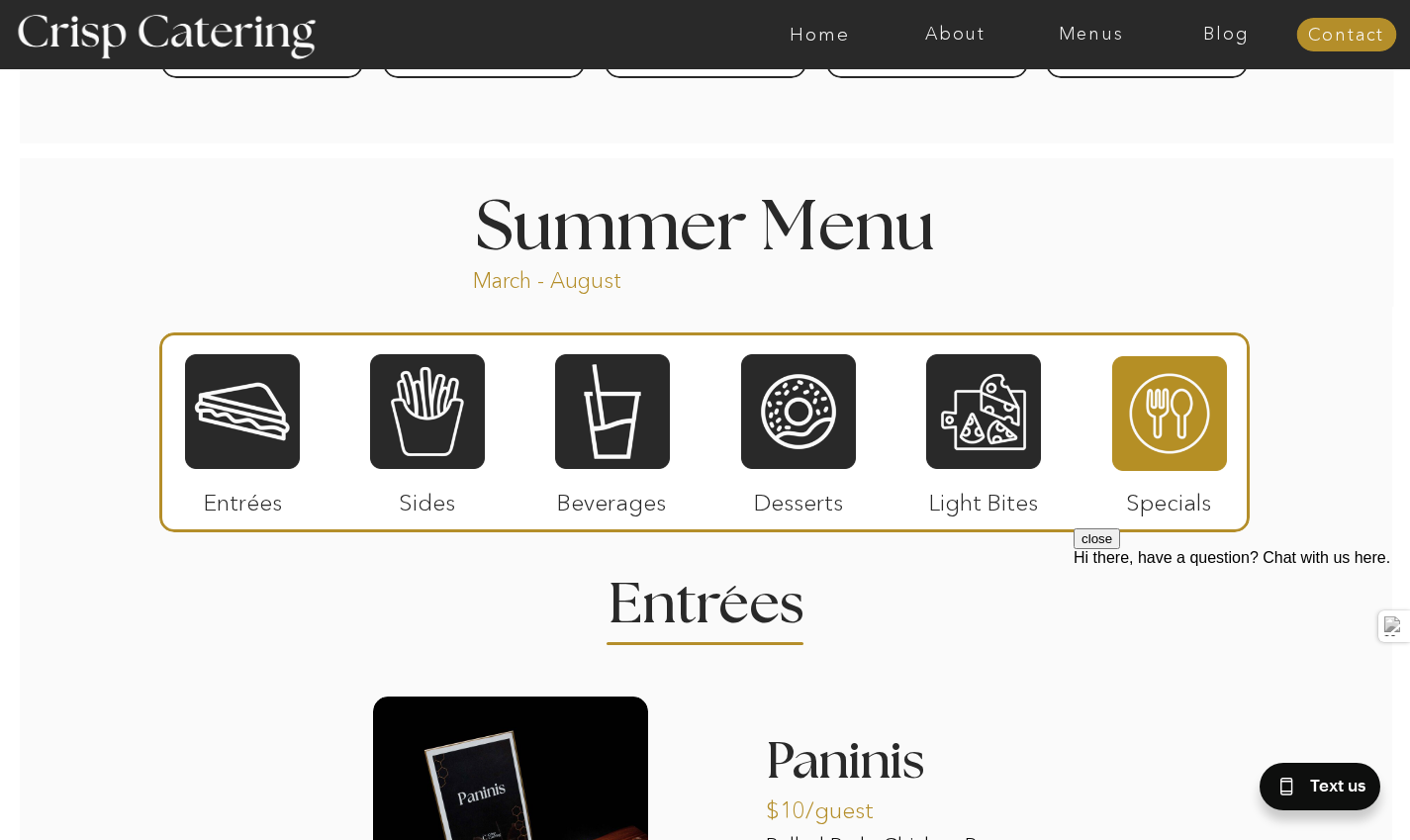 scroll, scrollTop: 1551, scrollLeft: 0, axis: vertical 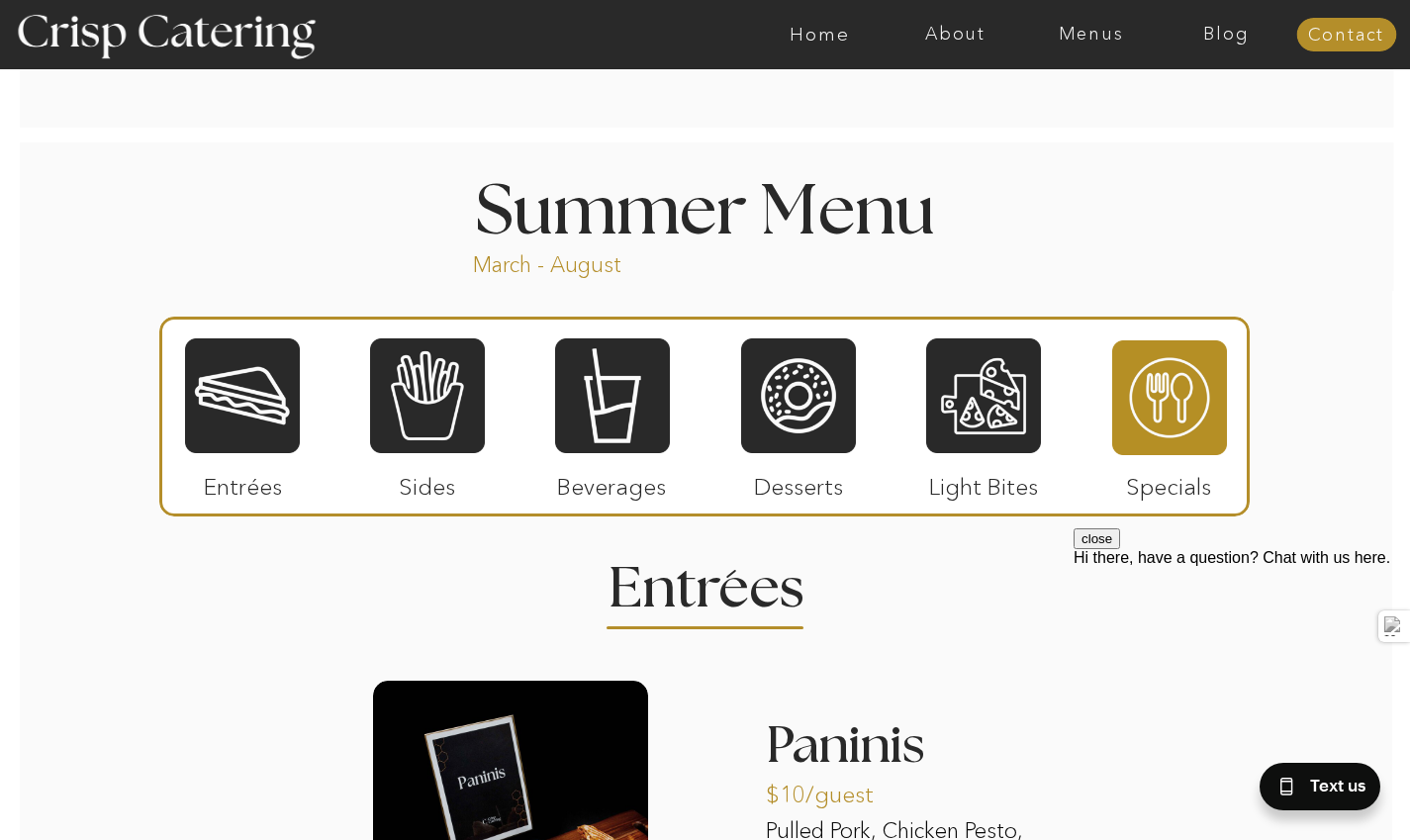 click at bounding box center (1170, 398) 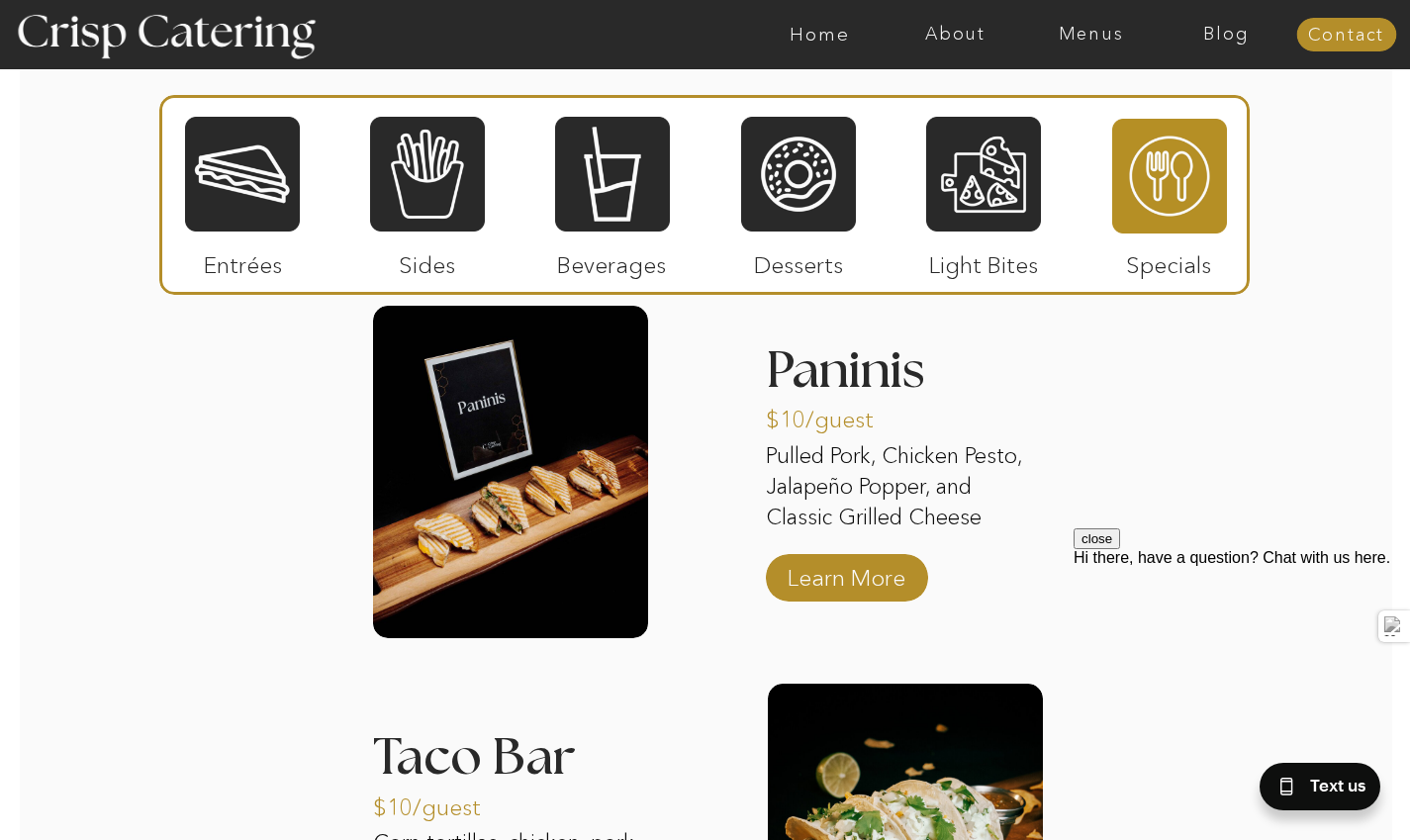 scroll, scrollTop: 1932, scrollLeft: 0, axis: vertical 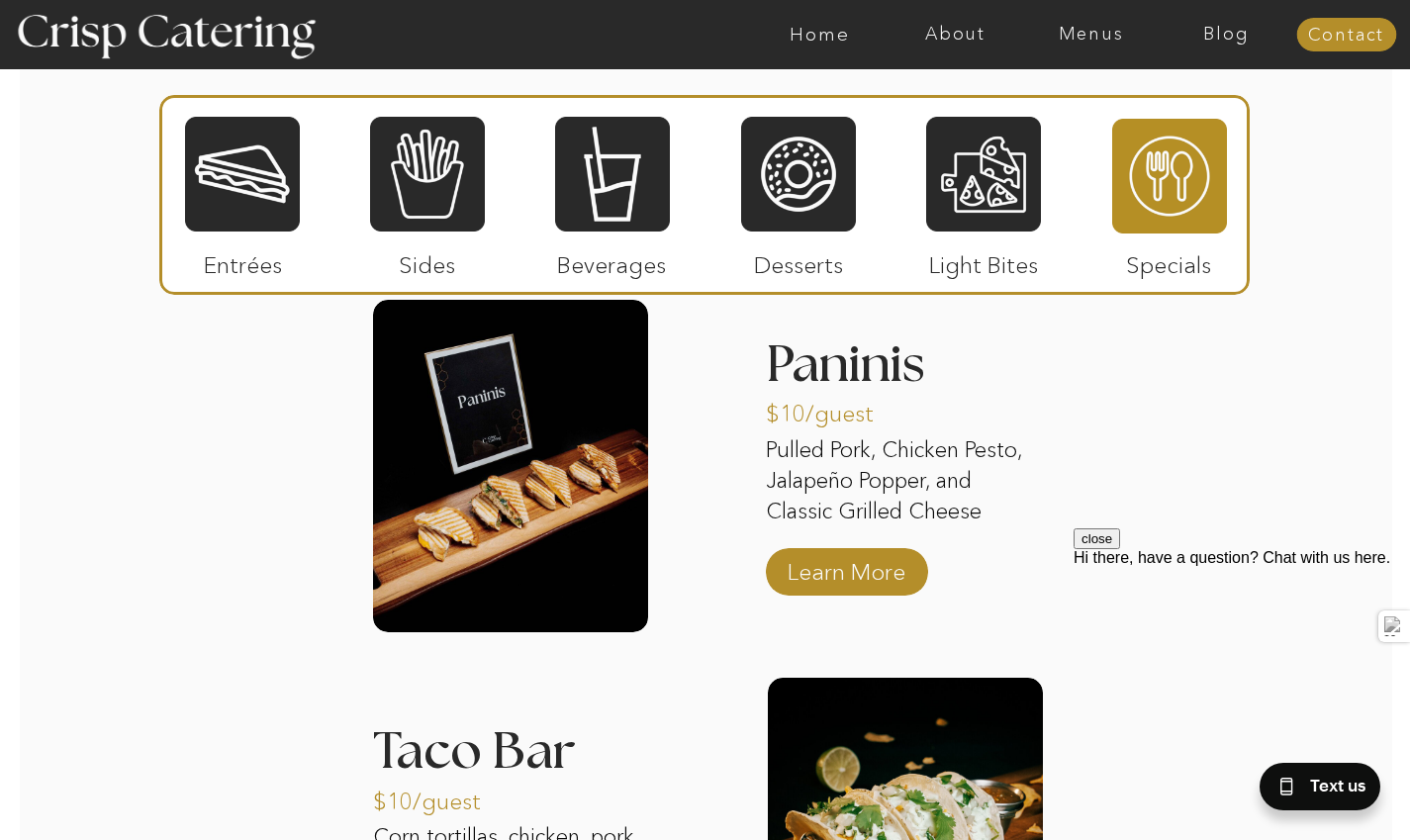 click on "Learn More" at bounding box center (846, 567) 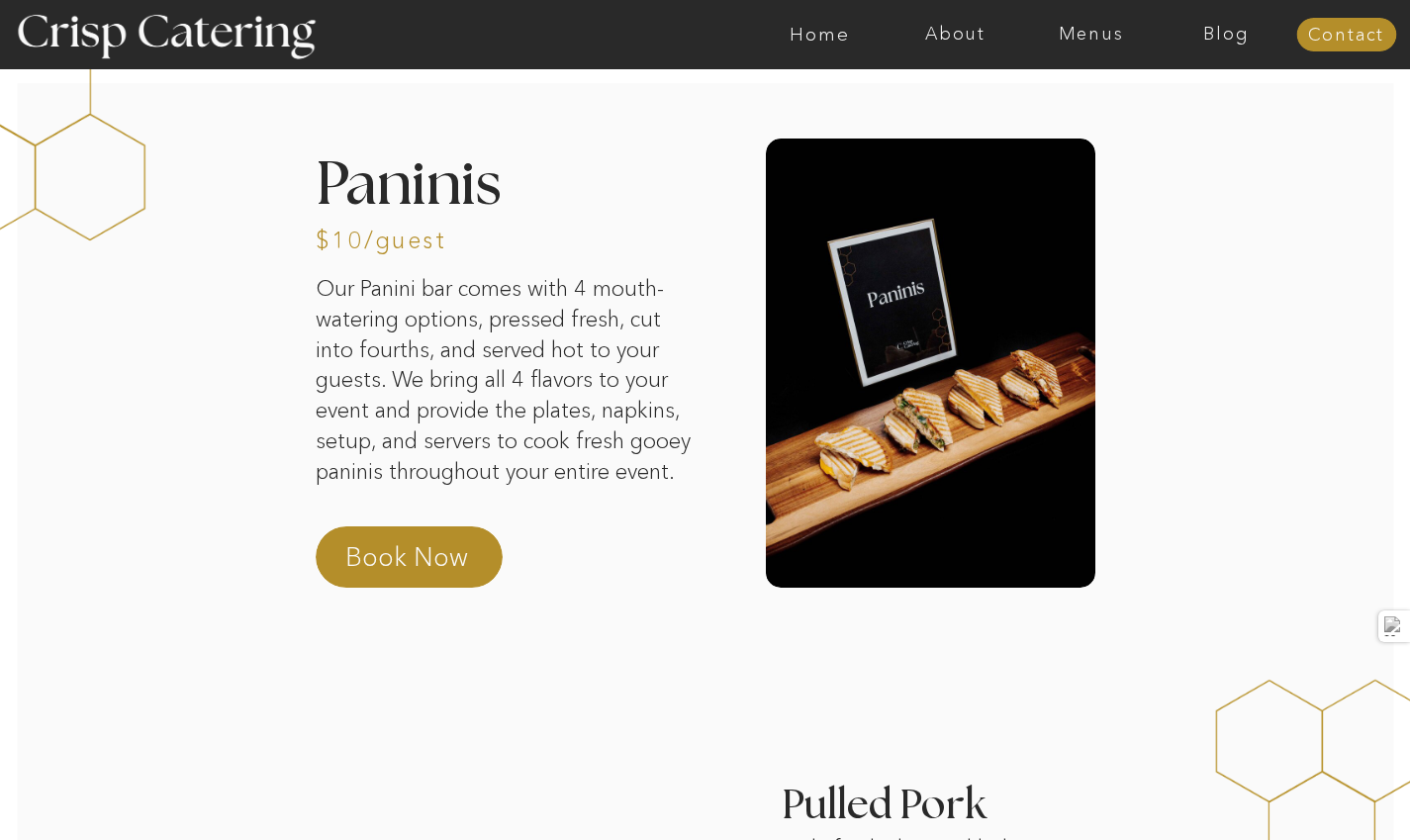 scroll, scrollTop: 0, scrollLeft: 0, axis: both 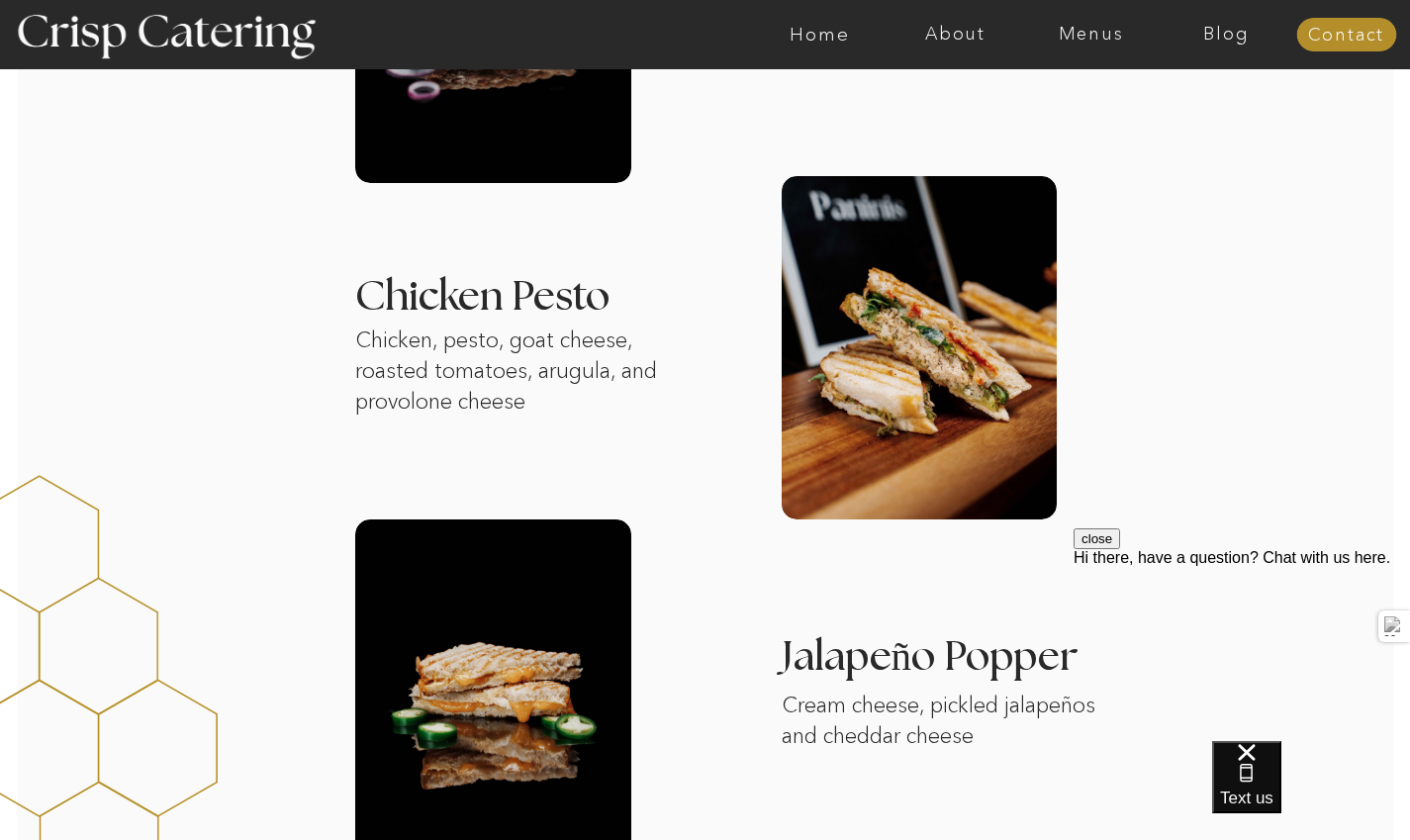 click on "Menus" at bounding box center [1090, 35] 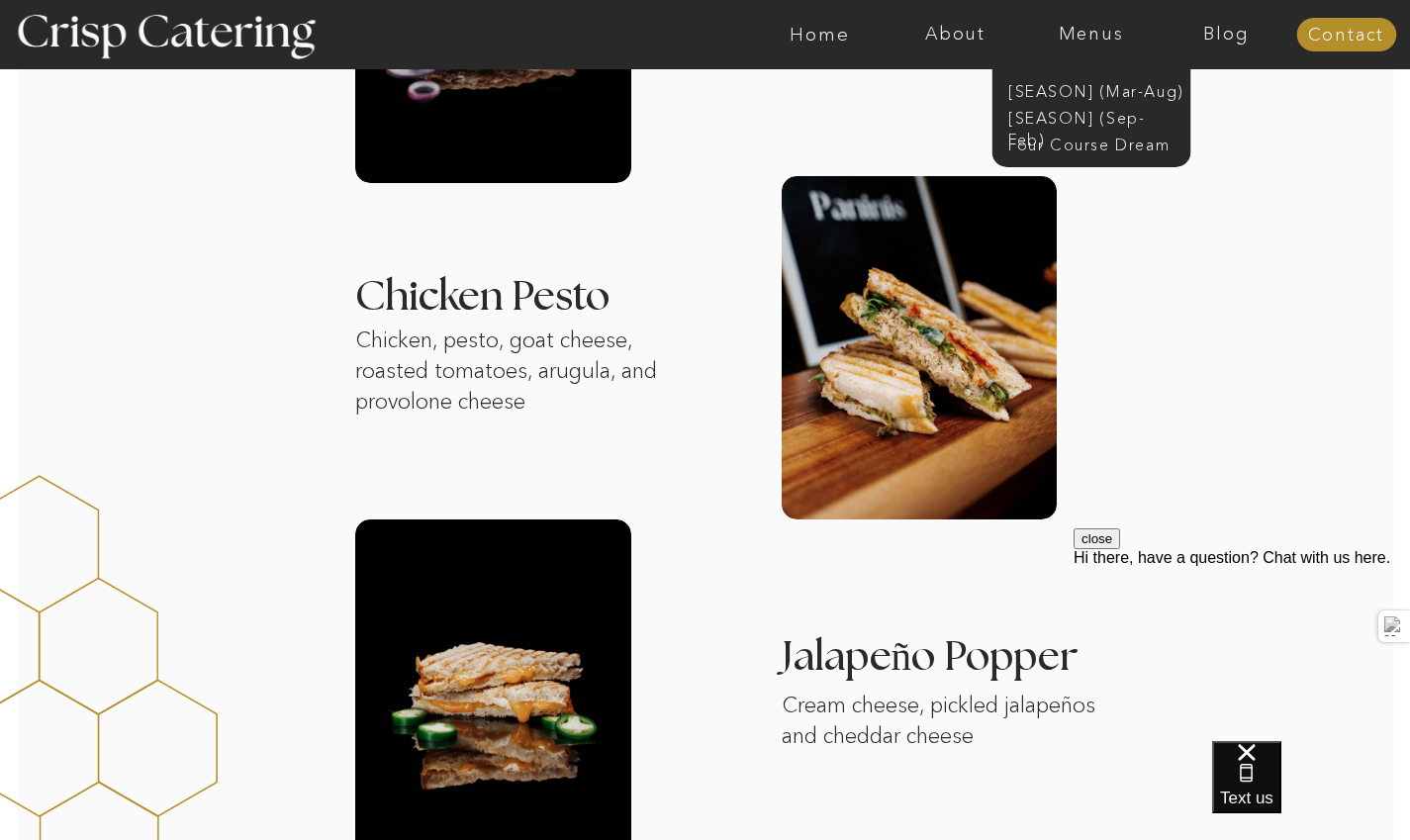 scroll, scrollTop: 832, scrollLeft: 0, axis: vertical 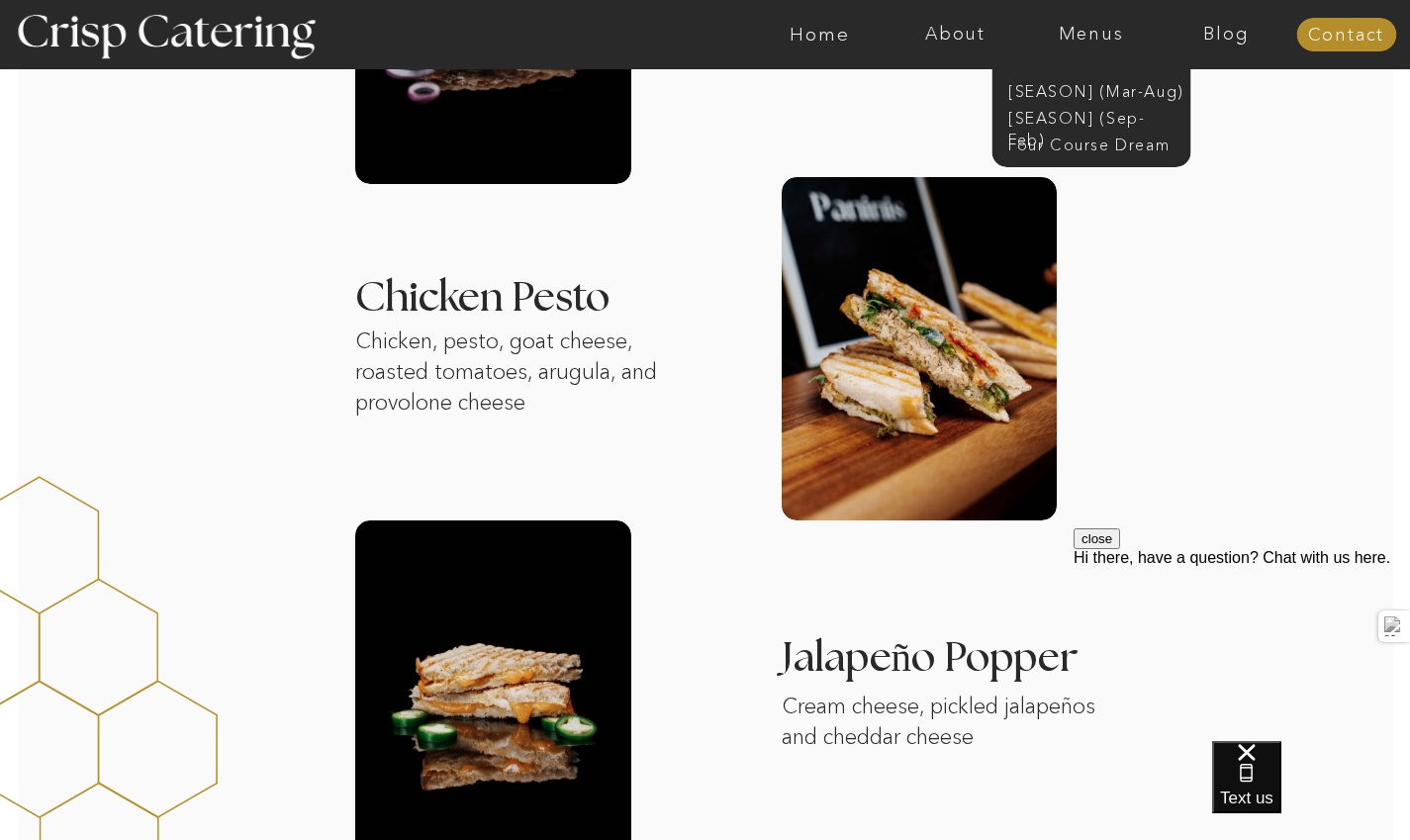 click on "Four Course Dream" at bounding box center (1096, 142) 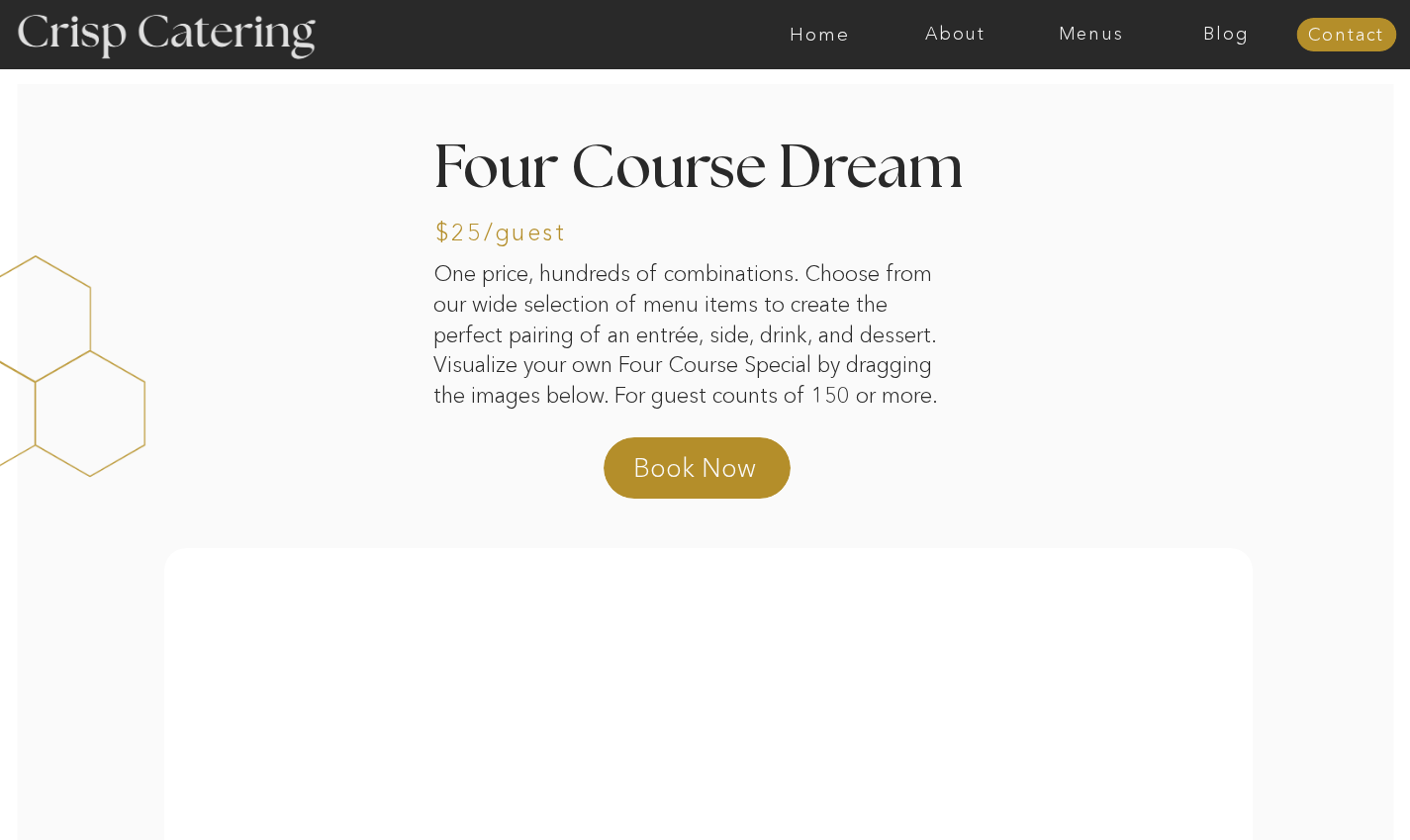 scroll, scrollTop: 0, scrollLeft: 0, axis: both 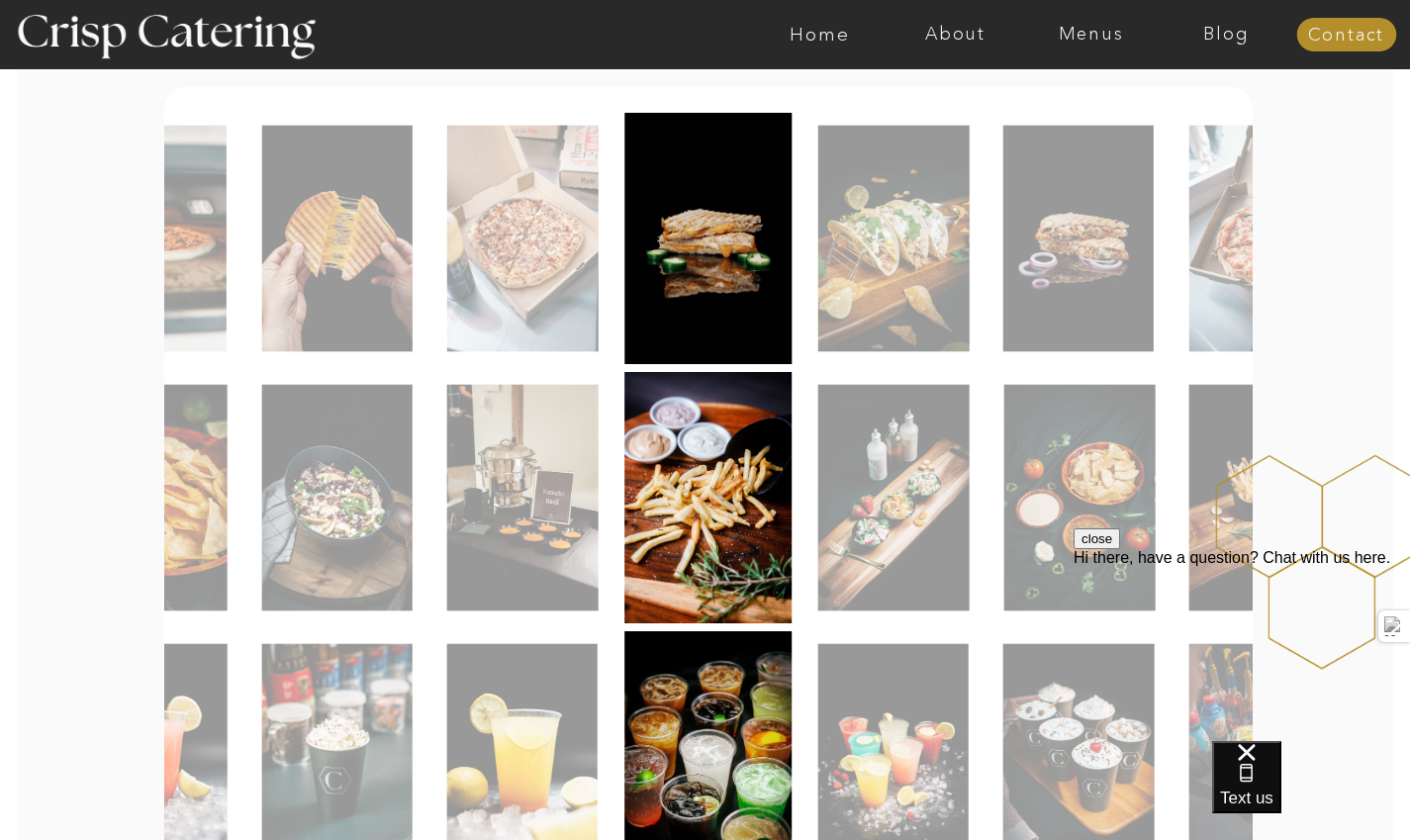click at bounding box center [522, 238] 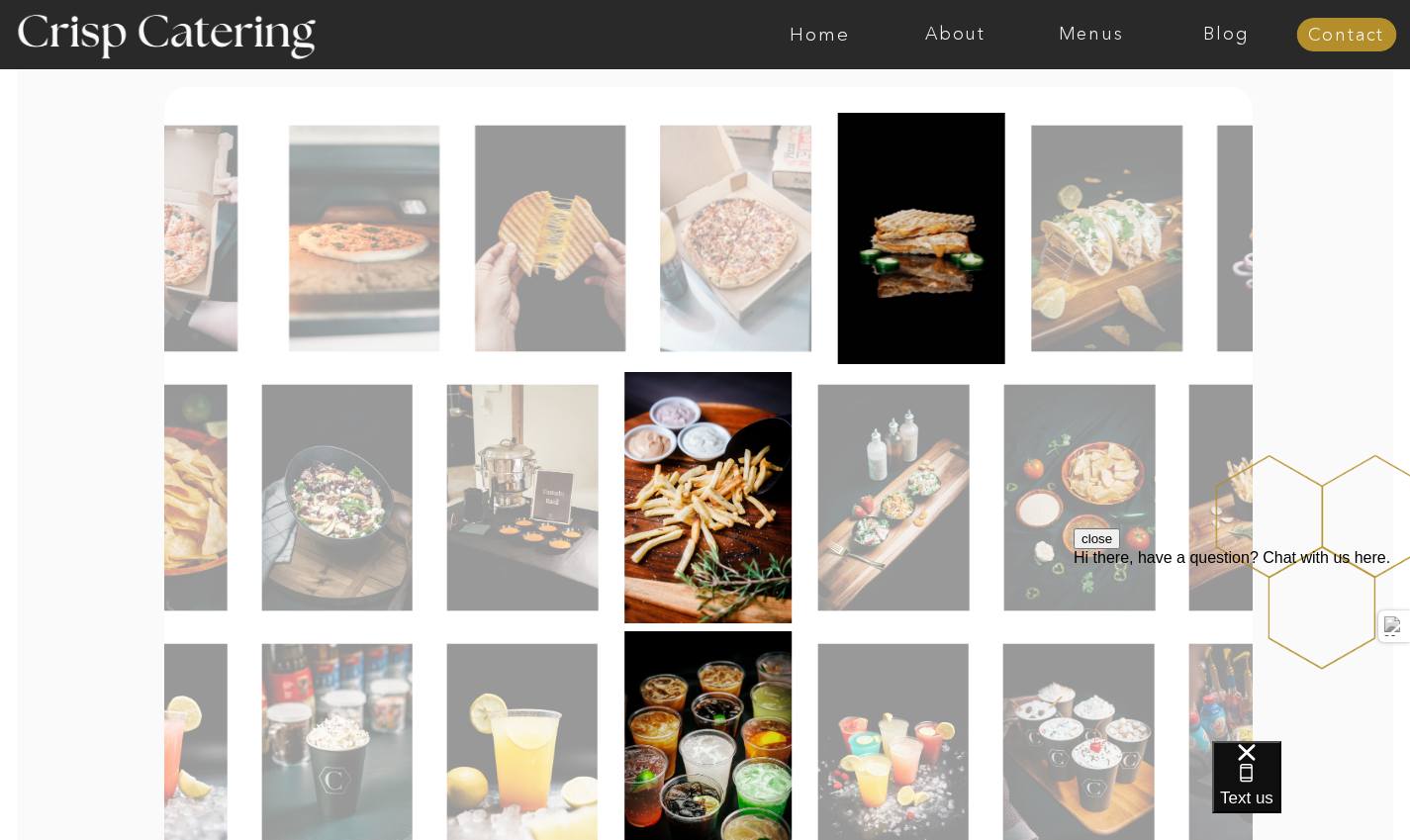 click at bounding box center [735, 238] 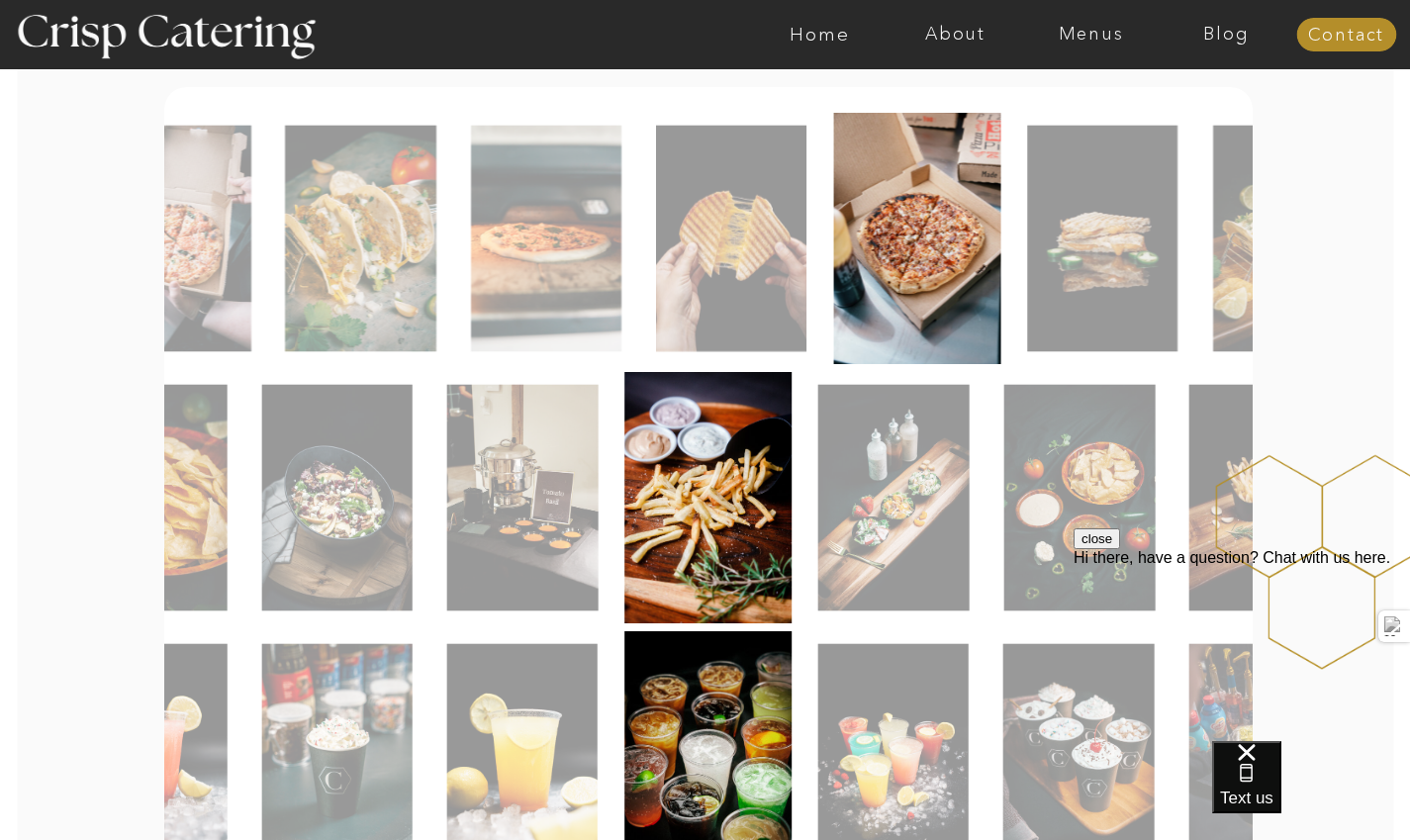 click at bounding box center (731, 238) 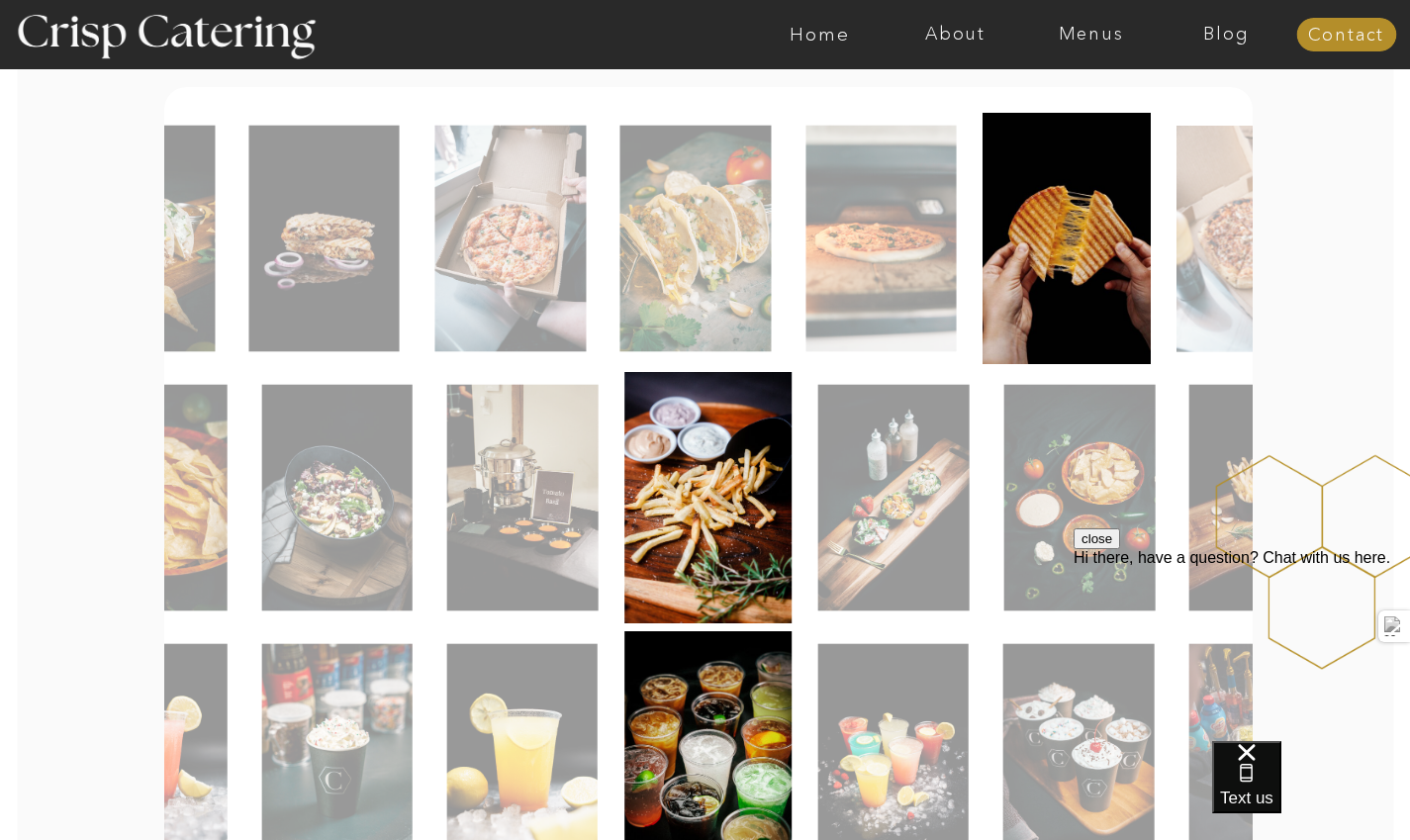 click at bounding box center [881, 238] 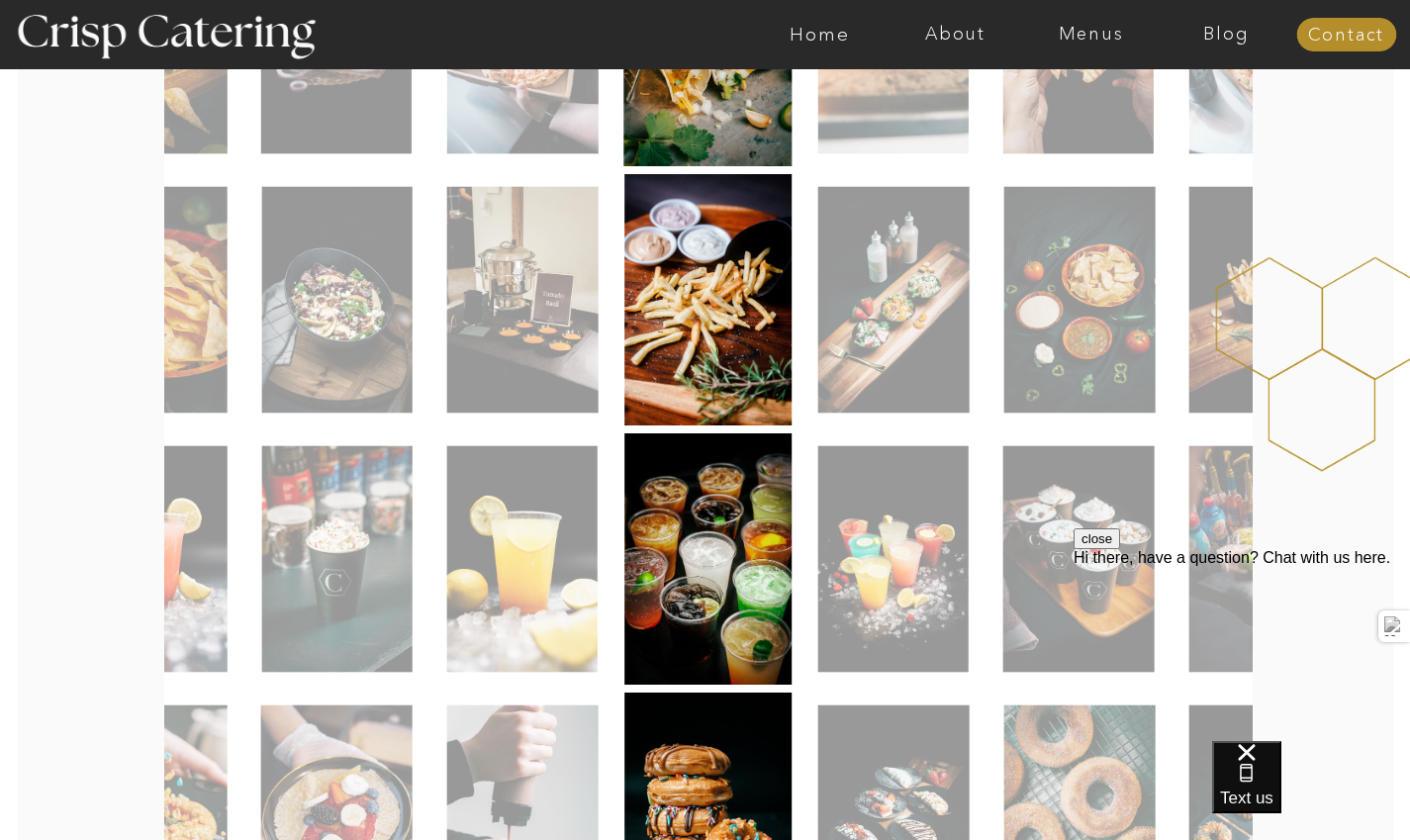 scroll, scrollTop: 660, scrollLeft: 0, axis: vertical 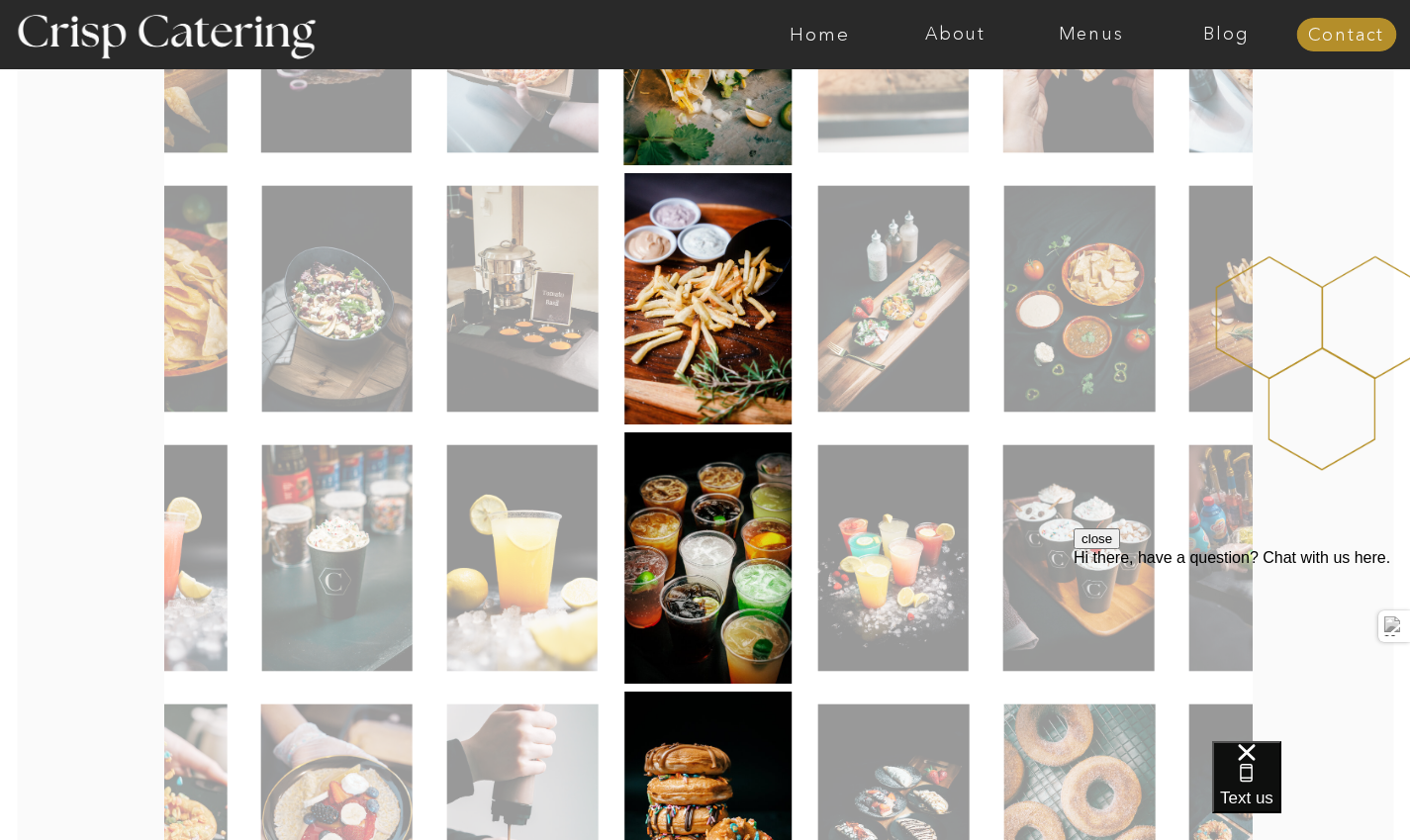 drag, startPoint x: 1137, startPoint y: 311, endPoint x: 795, endPoint y: 369, distance: 346.8833 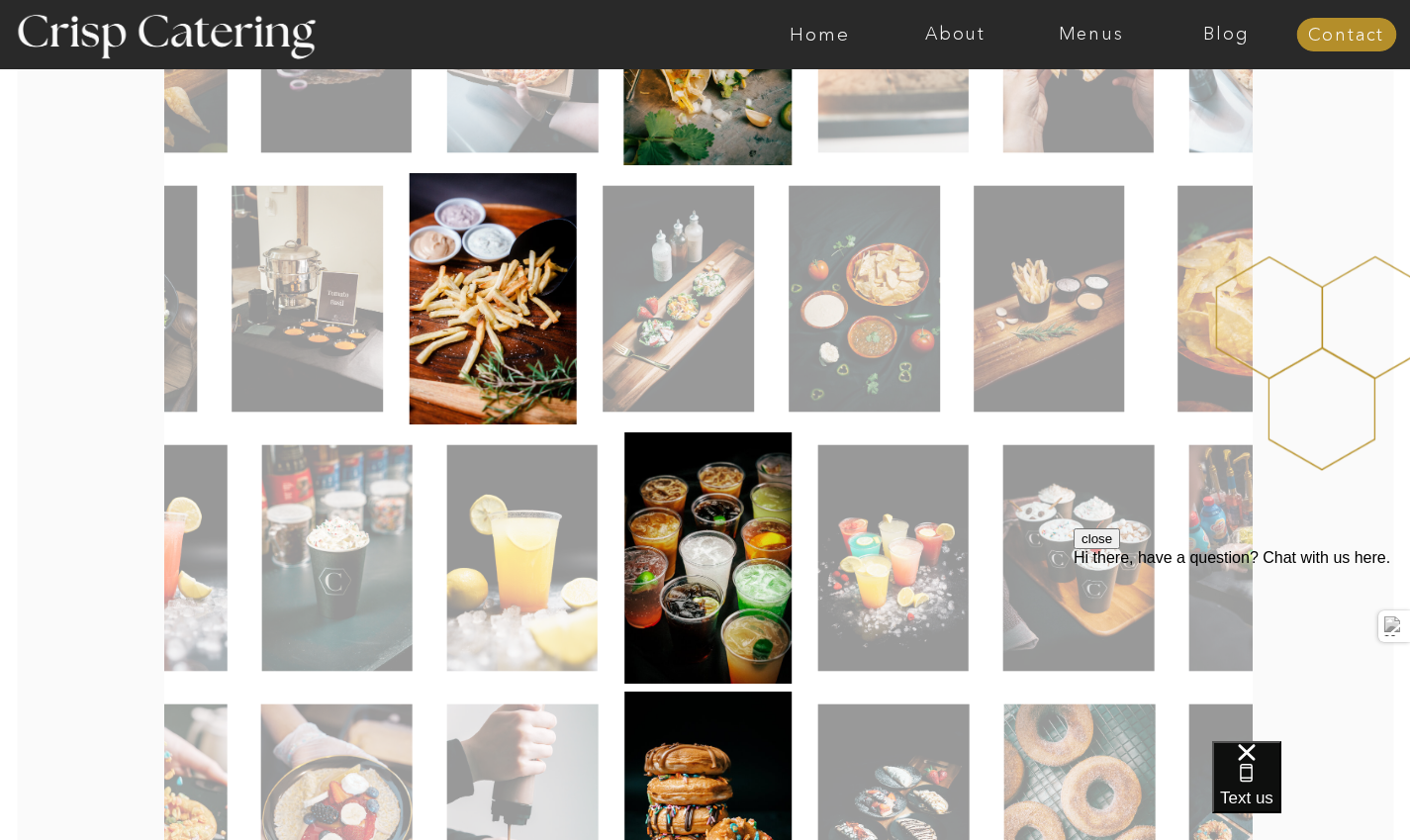 click at bounding box center (678, 299) 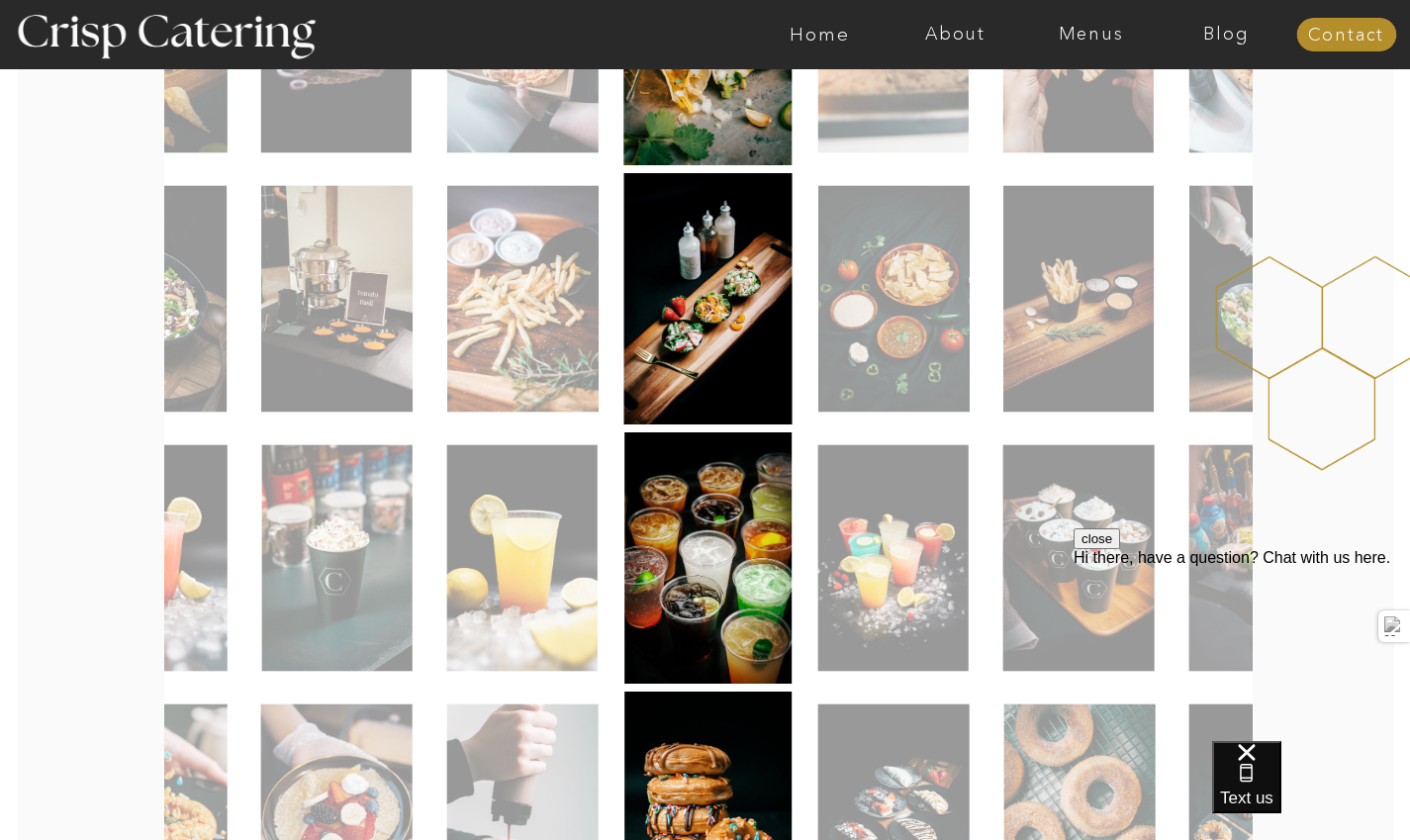 scroll, scrollTop: 799, scrollLeft: 0, axis: vertical 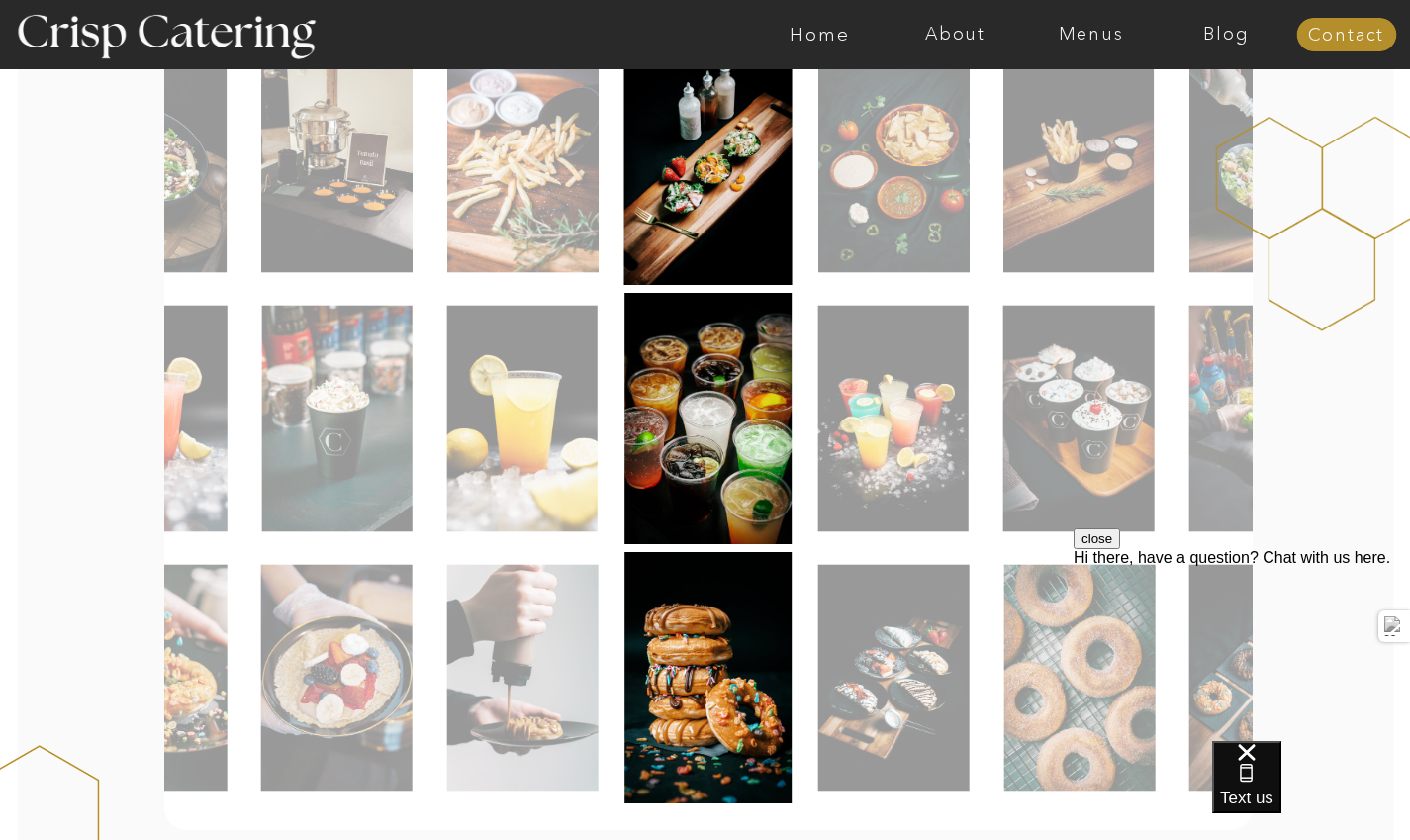 click at bounding box center [708, 678] 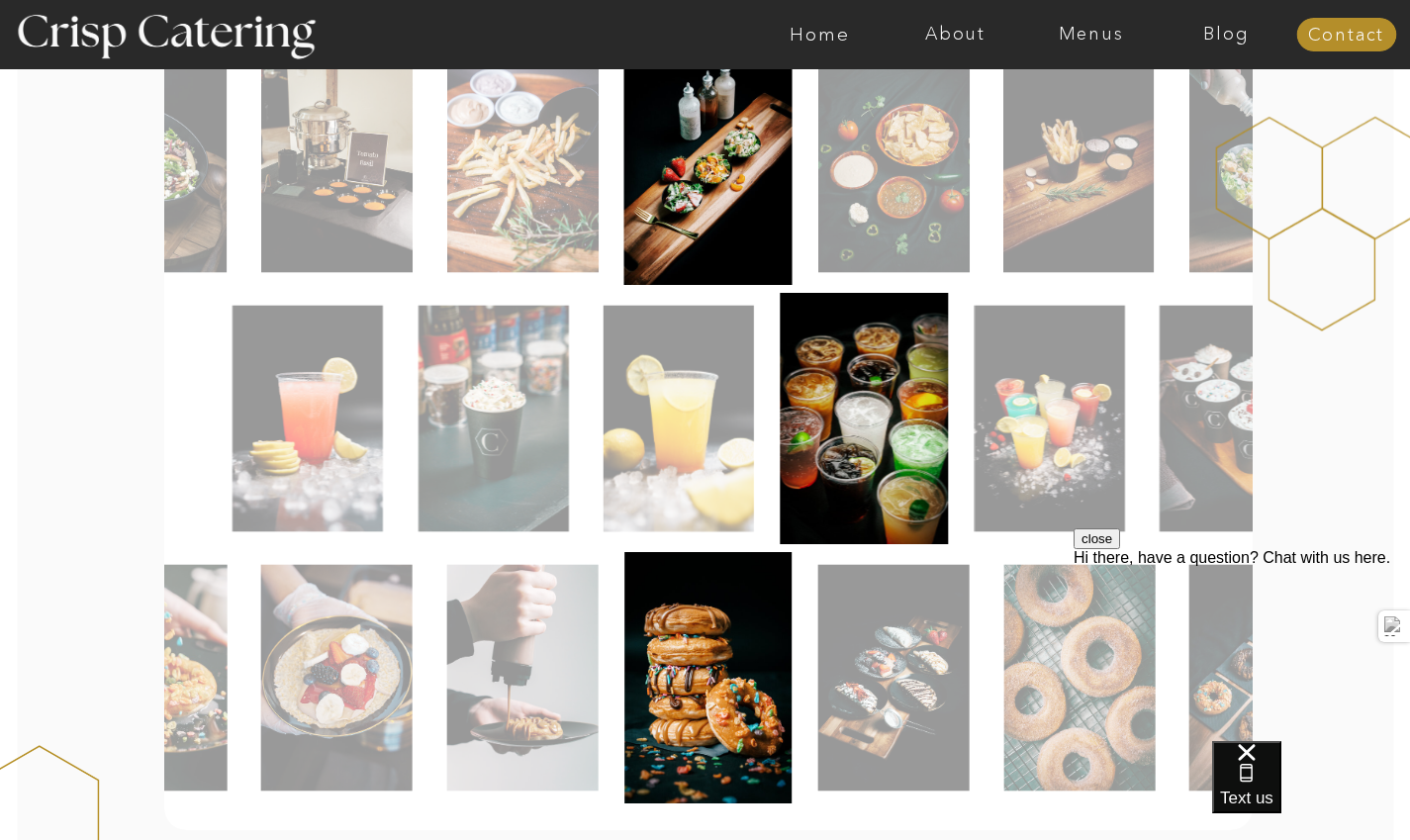 click at bounding box center (679, 419) 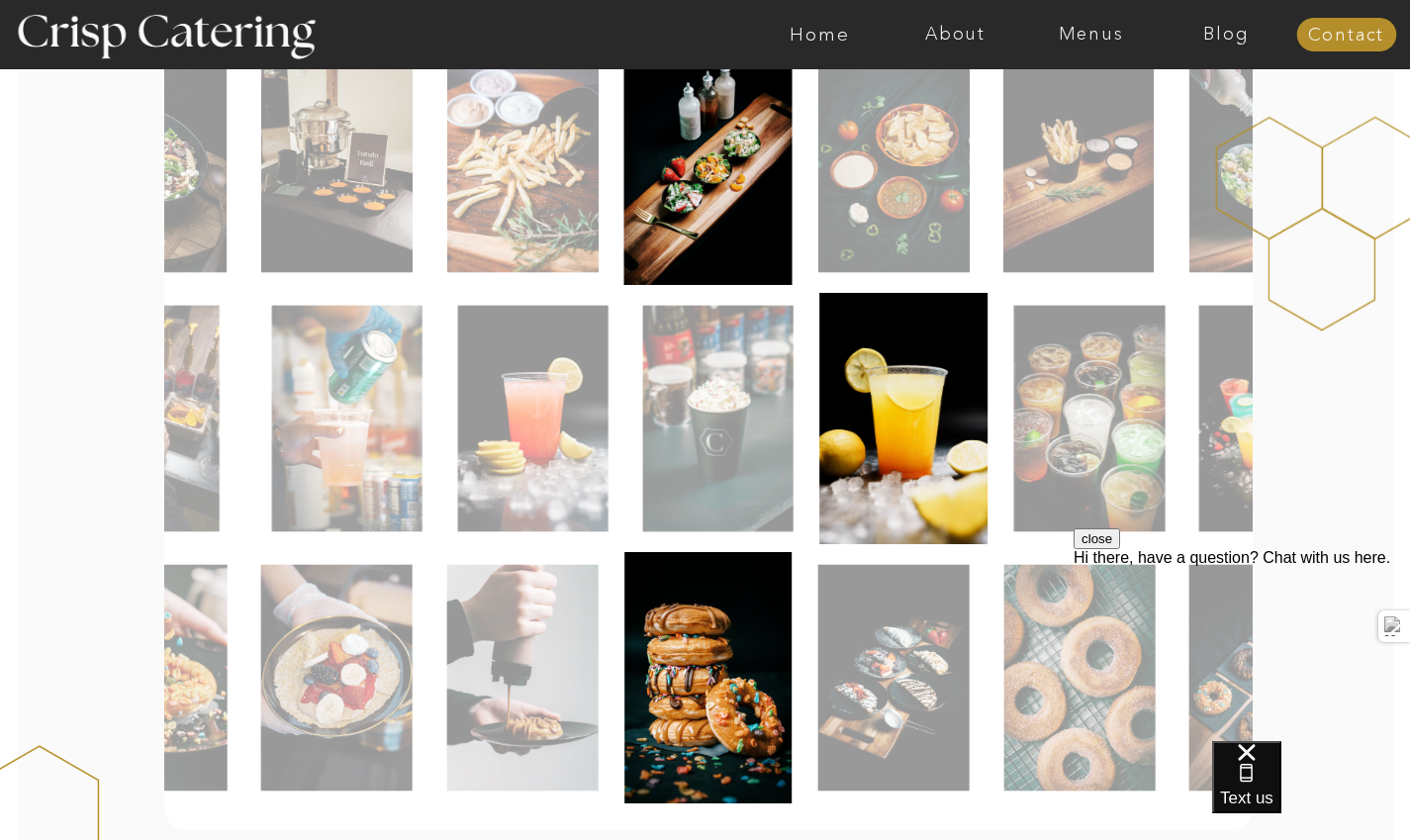 click at bounding box center [708, 419] 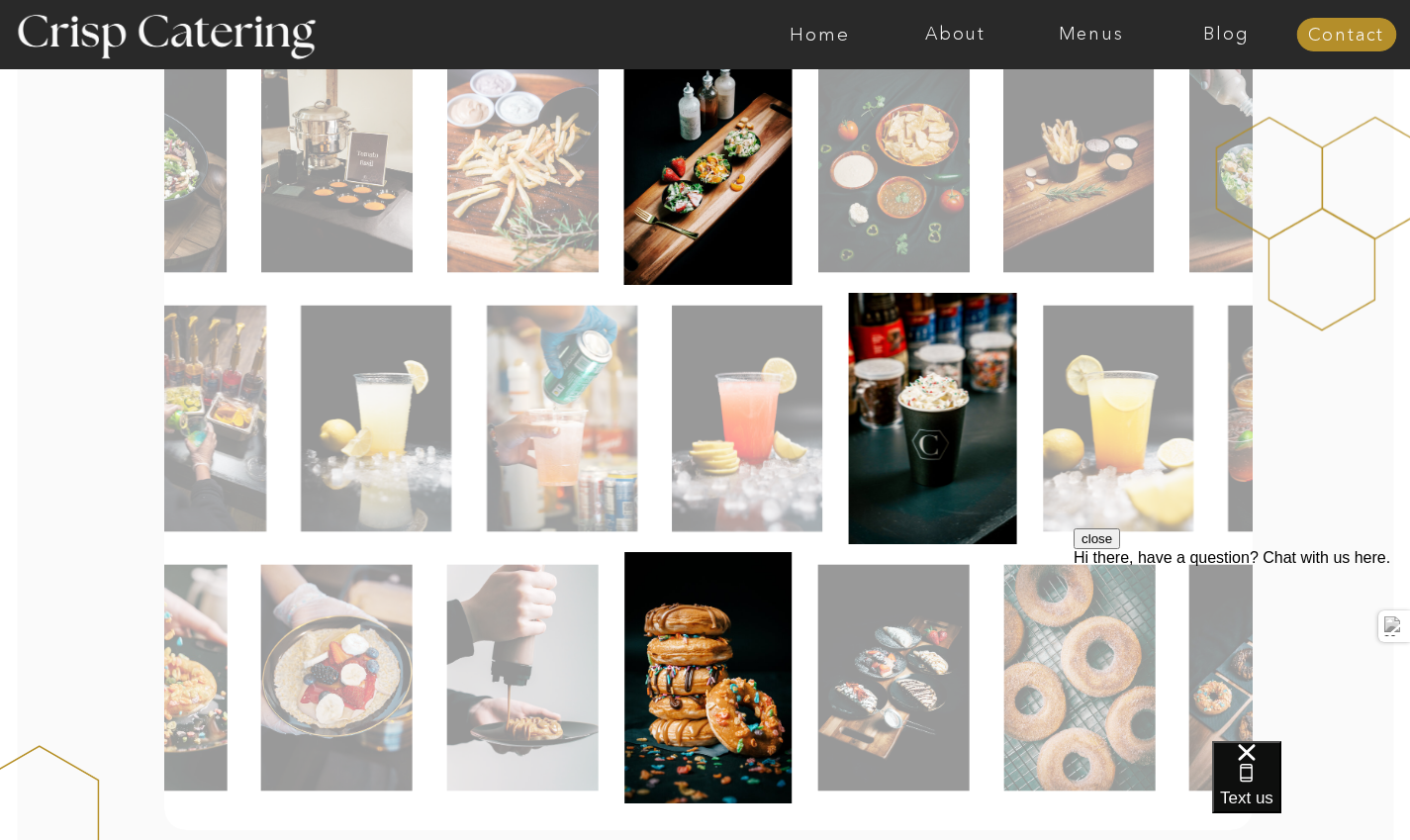 click at bounding box center (747, 419) 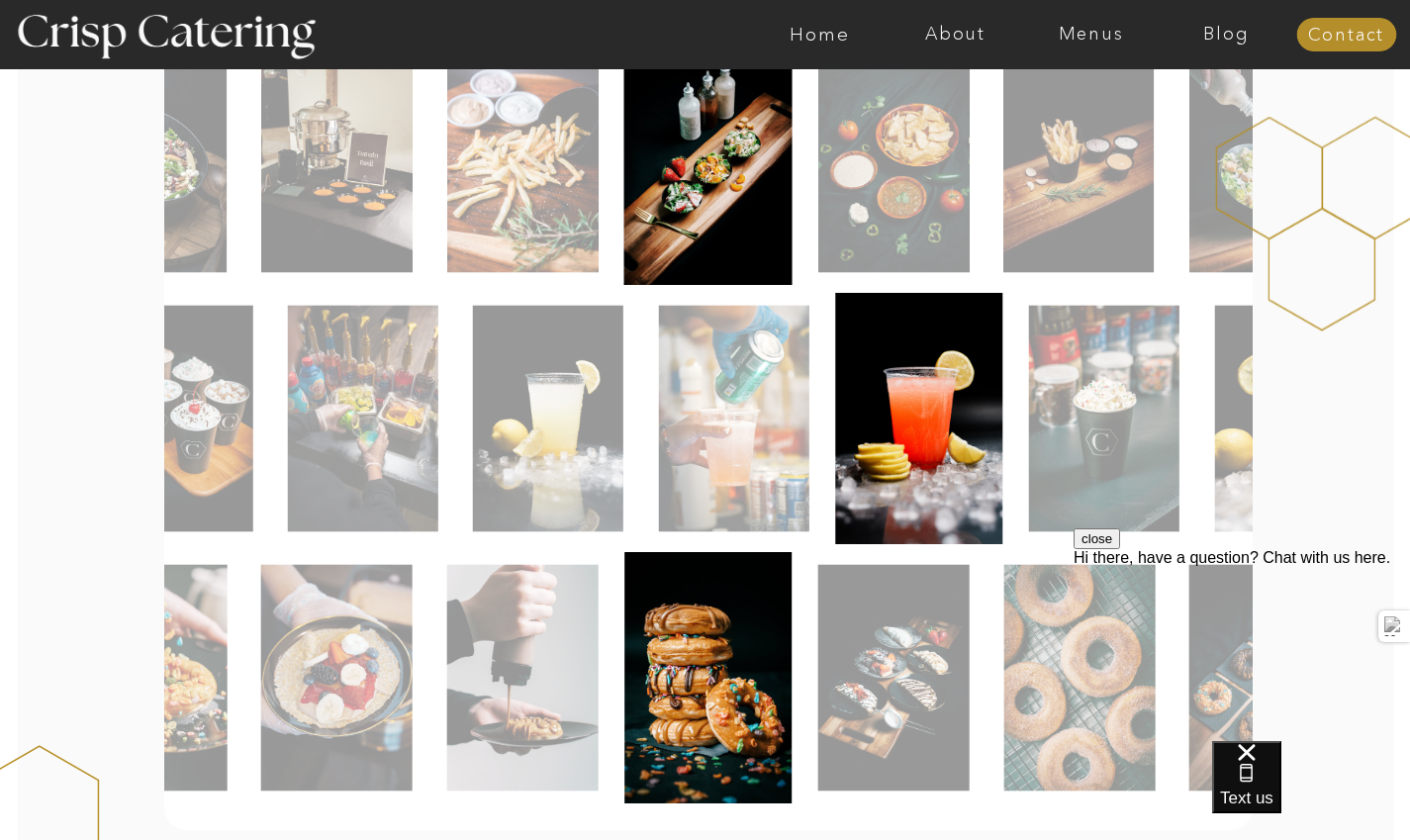 click at bounding box center (918, 419) 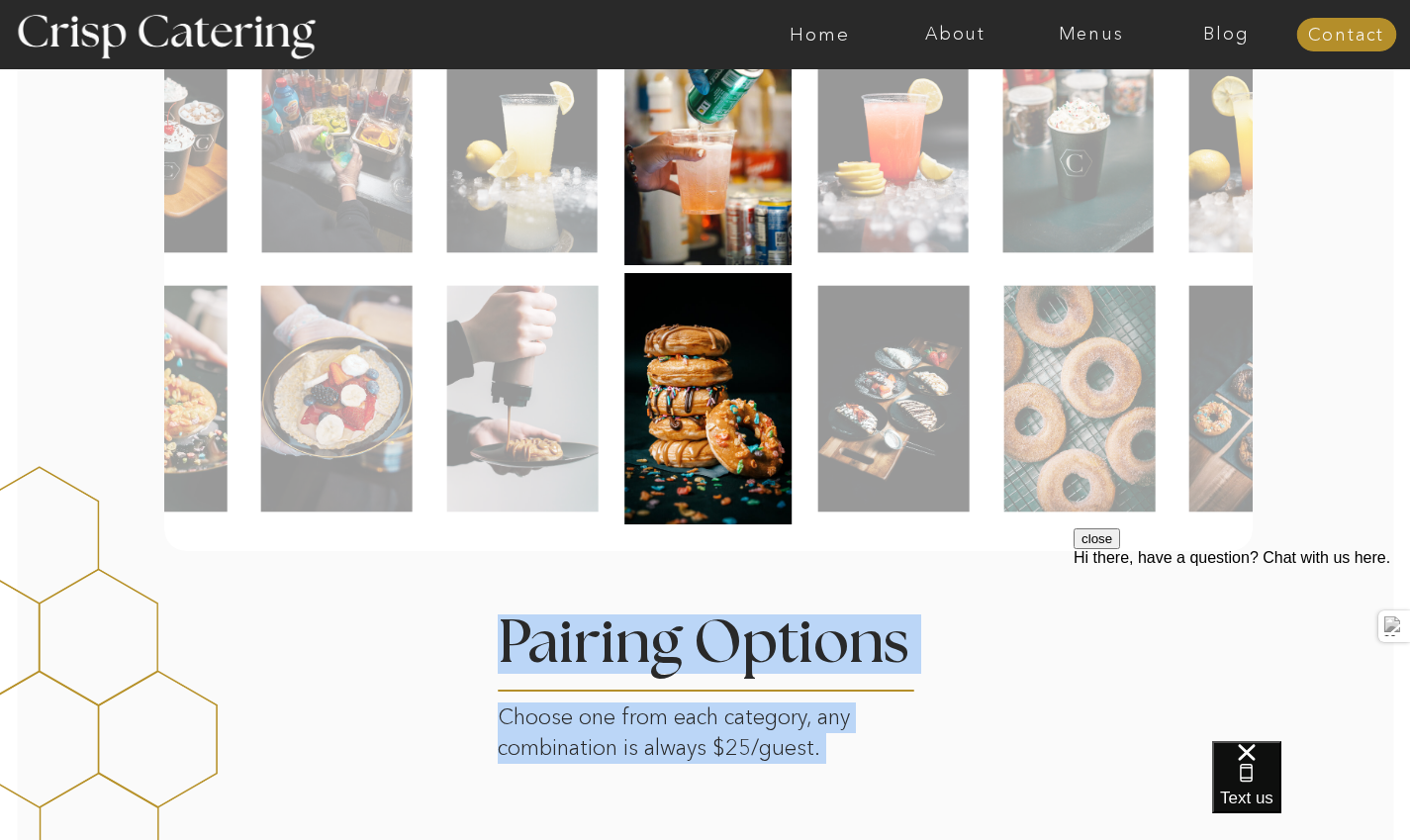scroll, scrollTop: 1075, scrollLeft: 0, axis: vertical 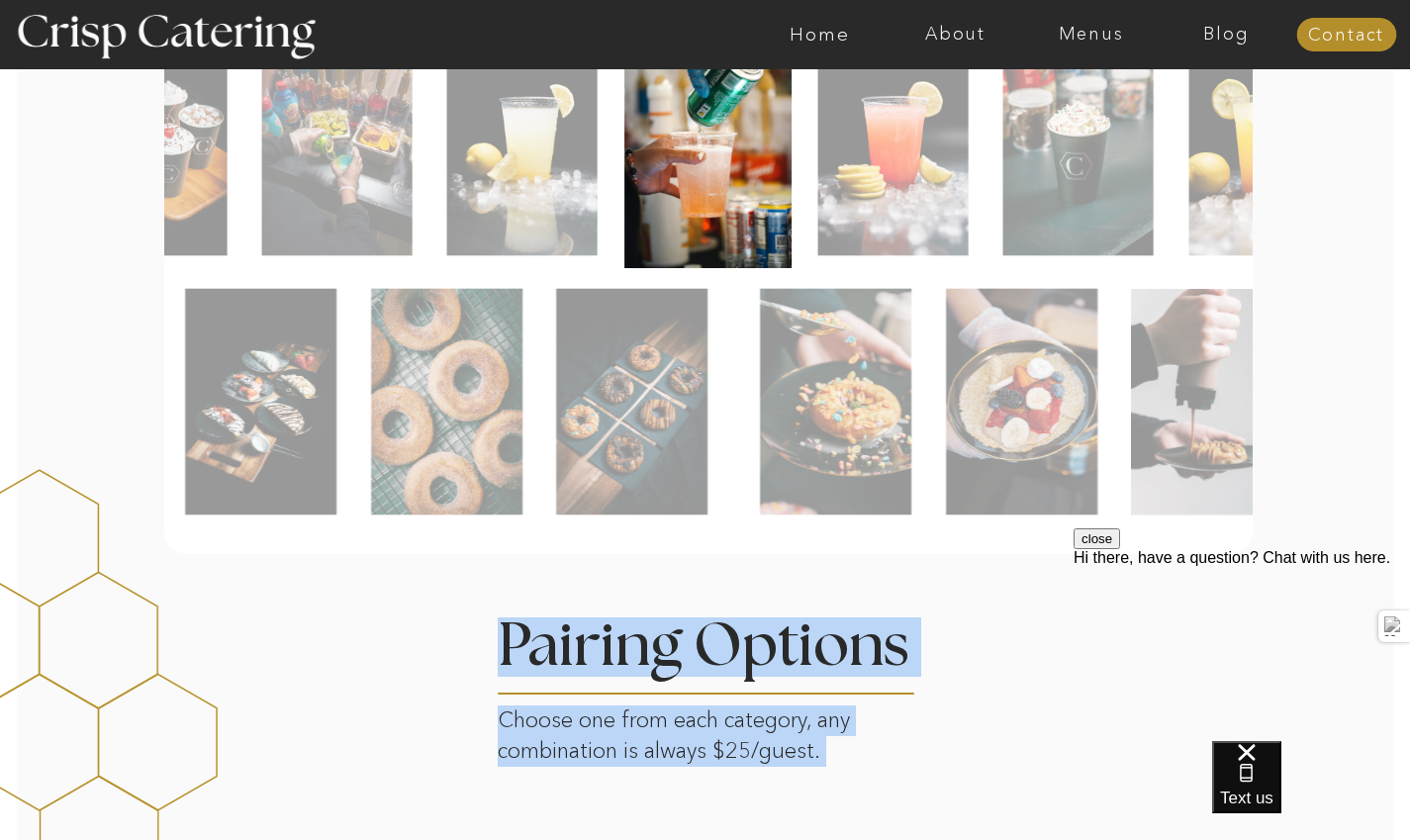 click on "About Home Menus Contact Blog About Crisp Crisp Cares Reviews faq About Home Menus Contact Blog Winter (Sep-Feb) Summer (Mar-Aug) About Home Menus Contact Blog Four Course Dream One price, hundreds of combinations. Choose from our wide selection of menu items to create the perfect pairing of an entrée, side, drink, and dessert. Visualize your own Four Course Special by dragging the images below. For guest counts of 150 or more. Four Course Dream Book Now $25/guest Paninis, Taco Bar, or Pizza Entrees Rosemary Garlic Fries, Tossed Salads, Chips & Dip, or Soup Bar Sides Soda Bar, Lemonade Bar, or Hot Cocoa Bar Drinks Donut Bar, Sweet Crepes, or Churro Donuts Desserts Pairing Options Choose one from each category, any combination is always $25/guest. One price, hundreds of combinations. Choose from our wide selection of menu items to create the perfect pairing of an entrée, side, drink, and dessert. Visualize your own Four Course Special by dragging the images below. For guest counts of 150 or more. Book Now" at bounding box center [705, 1143] 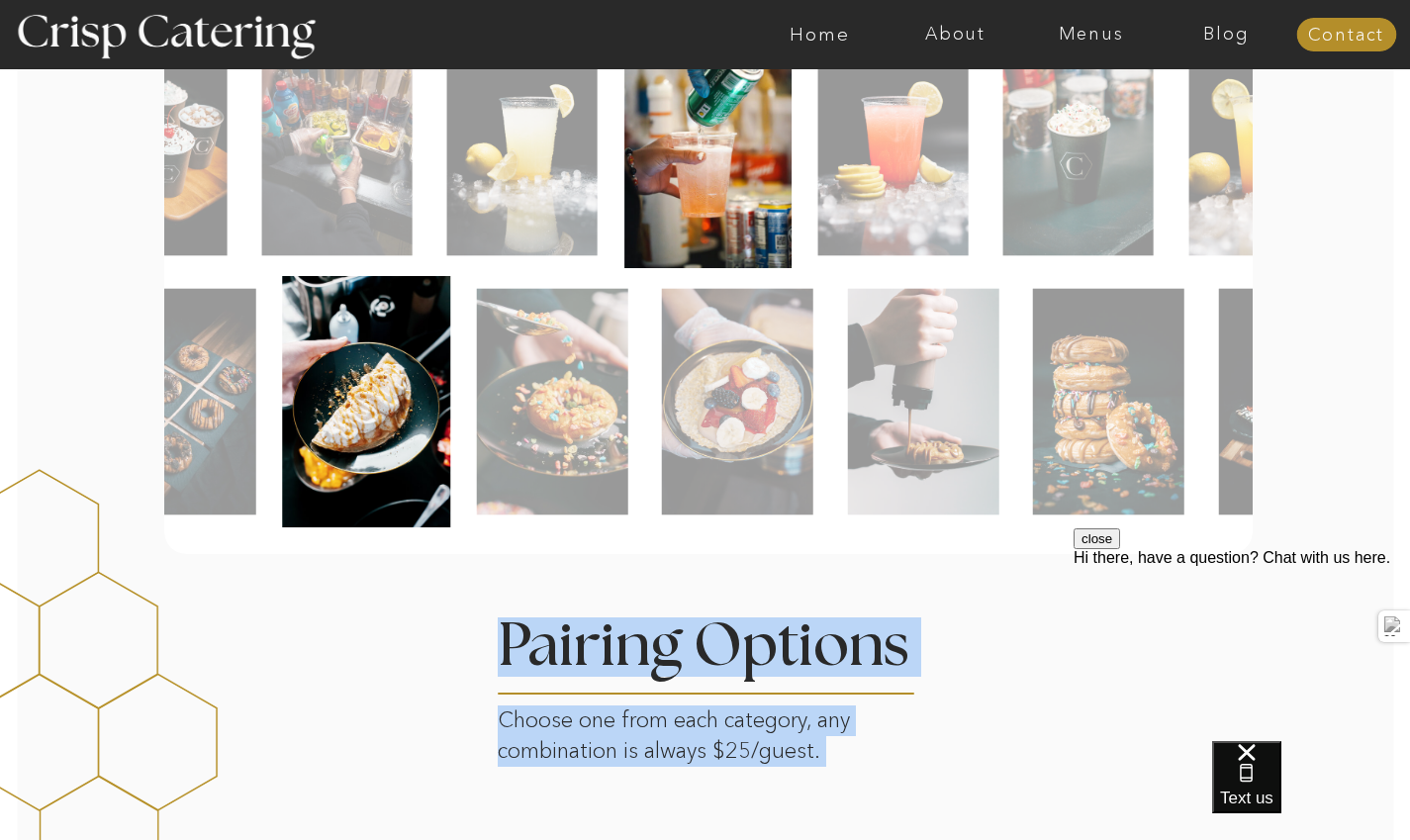 click on "One price, hundreds of combinations. Choose from our wide selection of menu items to create the perfect pairing of an entrée, side, drink, and dessert. Visualize your own Four Course Special by dragging the images below. For guest counts of 150 or more. Four Course Dream Book Now $25/guest Paninis, Taco Bar, or Pizza Entrees Rosemary Garlic Fries, Tossed Salads, Chips & Dip, or Soup Bar Sides Soda Bar, Lemonade Bar, or Hot Cocoa Bar Drinks Donut Bar, Sweet Crepes, or Churro Donuts Desserts Pairing Options Choose one from each category, any combination is always $25/guest." at bounding box center [705, 652] 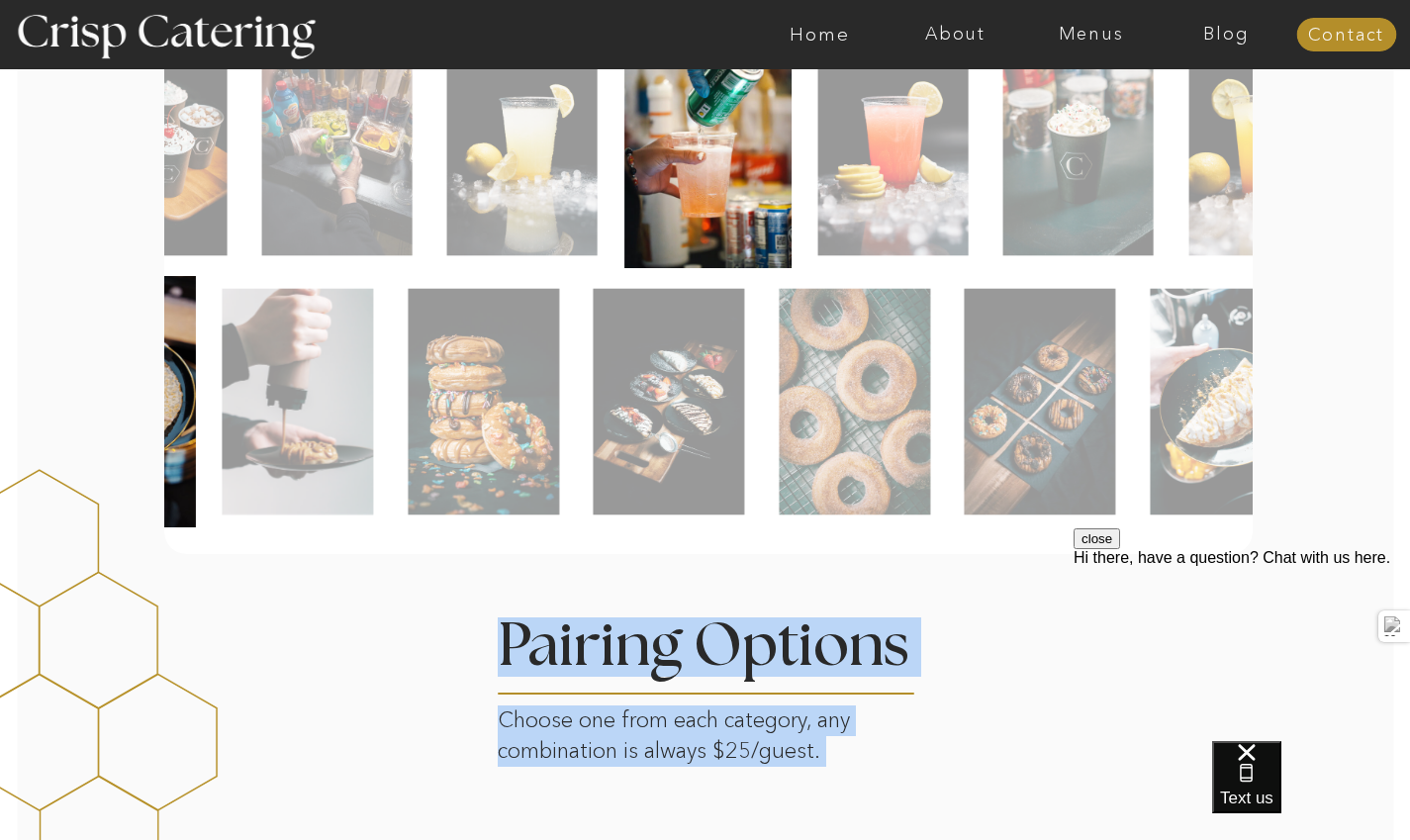 click on "About Home Menus Contact Blog About Crisp Crisp Cares Reviews faq About Home Menus Contact Blog Winter (Sep-Feb) Summer (Mar-Aug) About Home Menus Contact Blog Four Course Dream One price, hundreds of combinations. Choose from our wide selection of menu items to create the perfect pairing of an entrée, side, drink, and dessert. Visualize your own Four Course Special by dragging the images below. For guest counts of 150 or more. Four Course Dream Book Now $25/guest Paninis, Taco Bar, or Pizza Entrees Rosemary Garlic Fries, Tossed Salads, Chips & Dip, or Soup Bar Sides Soda Bar, Lemonade Bar, or Hot Cocoa Bar Drinks Donut Bar, Sweet Crepes, or Churro Donuts Desserts Pairing Options Choose one from each category, any combination is always $25/guest. One price, hundreds of combinations. Choose from our wide selection of menu items to create the perfect pairing of an entrée, side, drink, and dessert. Visualize your own Four Course Special by dragging the images below. For guest counts of 150 or more. Book Now" at bounding box center [705, 1143] 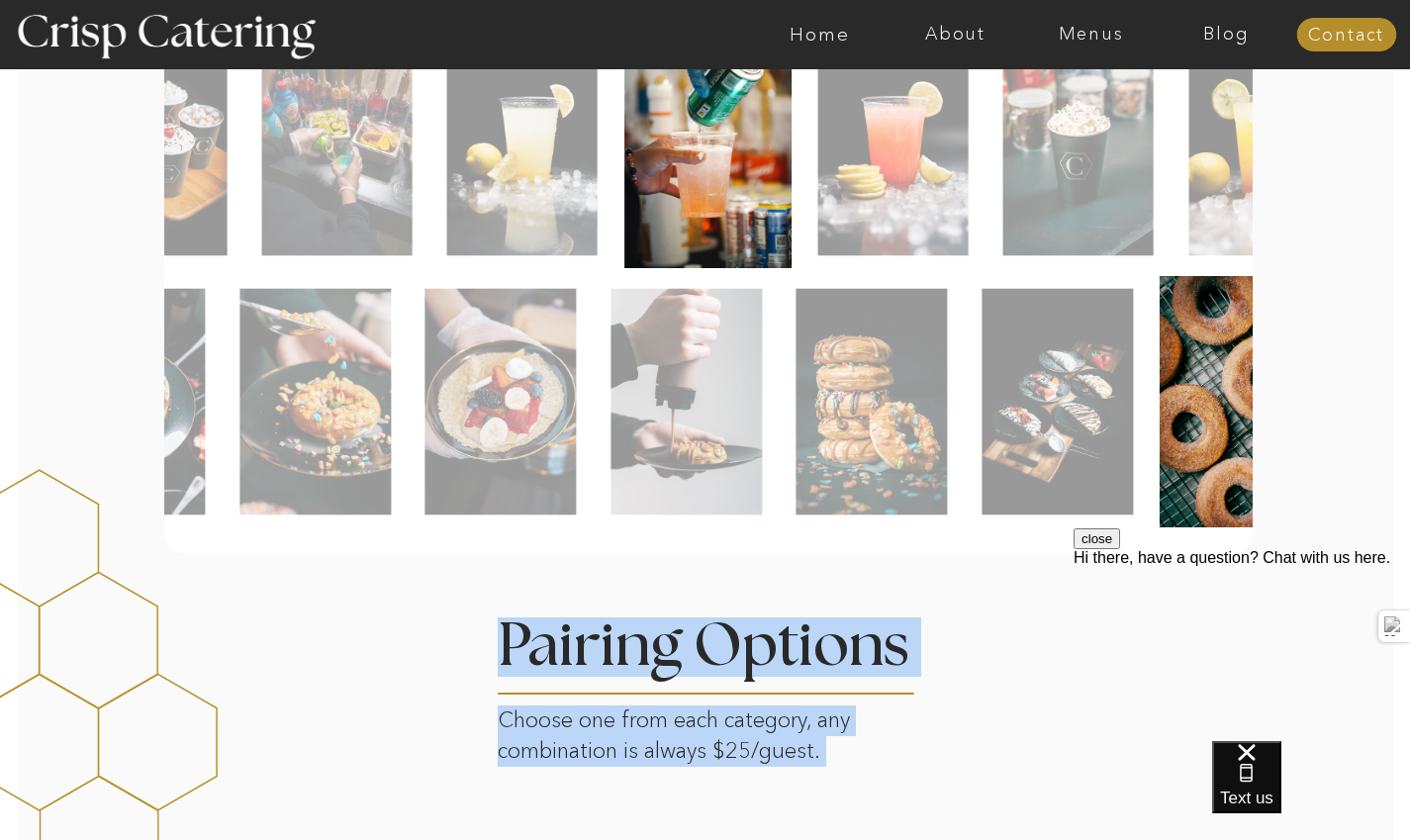 click on "About Home Menus Contact Blog About Crisp Crisp Cares Reviews faq About Home Menus Contact Blog Winter (Sep-Feb) Summer (Mar-Aug) About Home Menus Contact Blog Four Course Dream One price, hundreds of combinations. Choose from our wide selection of menu items to create the perfect pairing of an entrée, side, drink, and dessert. Visualize your own Four Course Special by dragging the images below. For guest counts of 150 or more. Four Course Dream Book Now $25/guest Paninis, Taco Bar, or Pizza Entrees Rosemary Garlic Fries, Tossed Salads, Chips & Dip, or Soup Bar Sides Soda Bar, Lemonade Bar, or Hot Cocoa Bar Drinks Donut Bar, Sweet Crepes, or Churro Donuts Desserts Pairing Options Choose one from each category, any combination is always $25/guest. One price, hundreds of combinations. Choose from our wide selection of menu items to create the perfect pairing of an entrée, side, drink, and dessert. Visualize your own Four Course Special by dragging the images below. For guest counts of 150 or more. Book Now" at bounding box center (705, 1143) 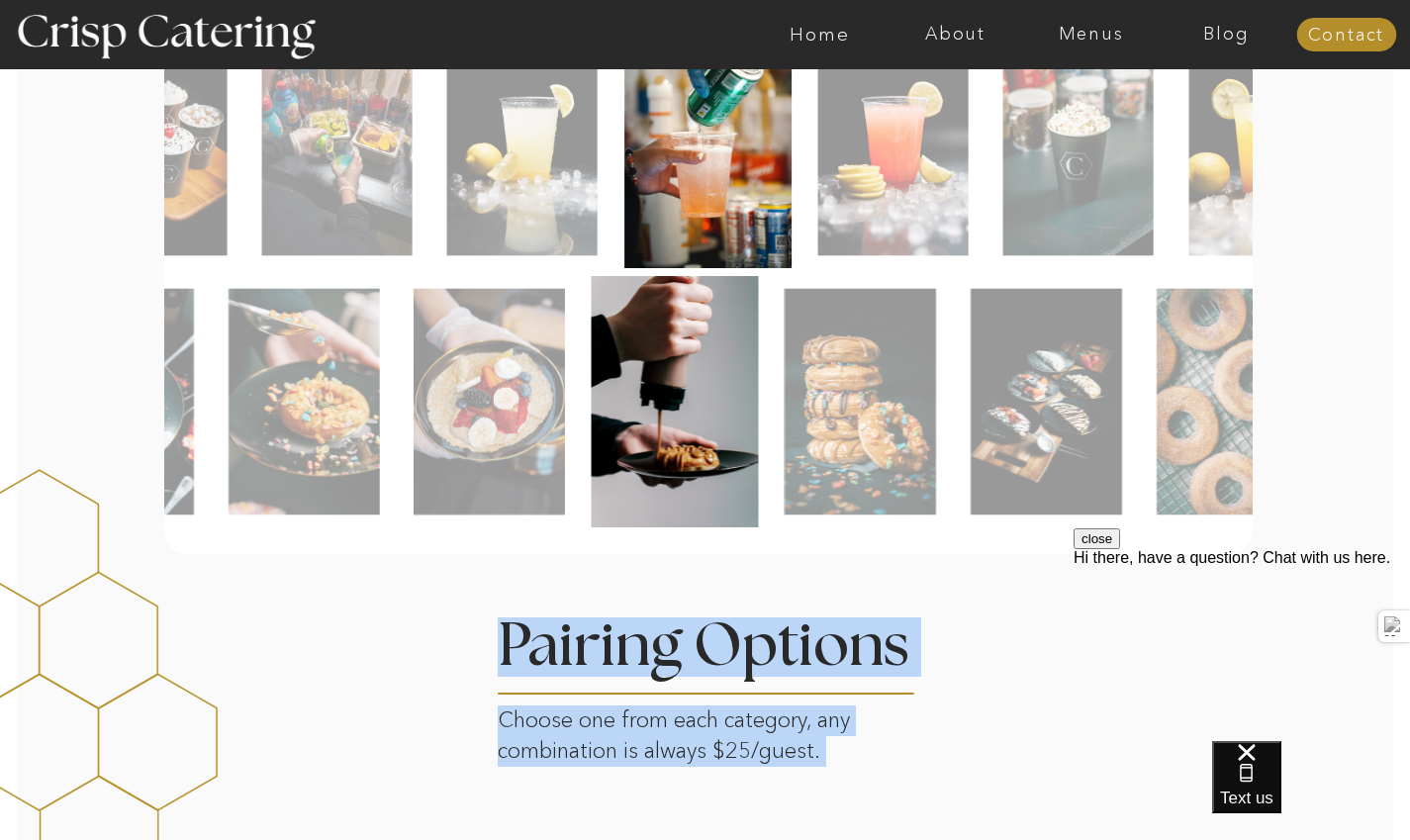 click at bounding box center (675, 402) 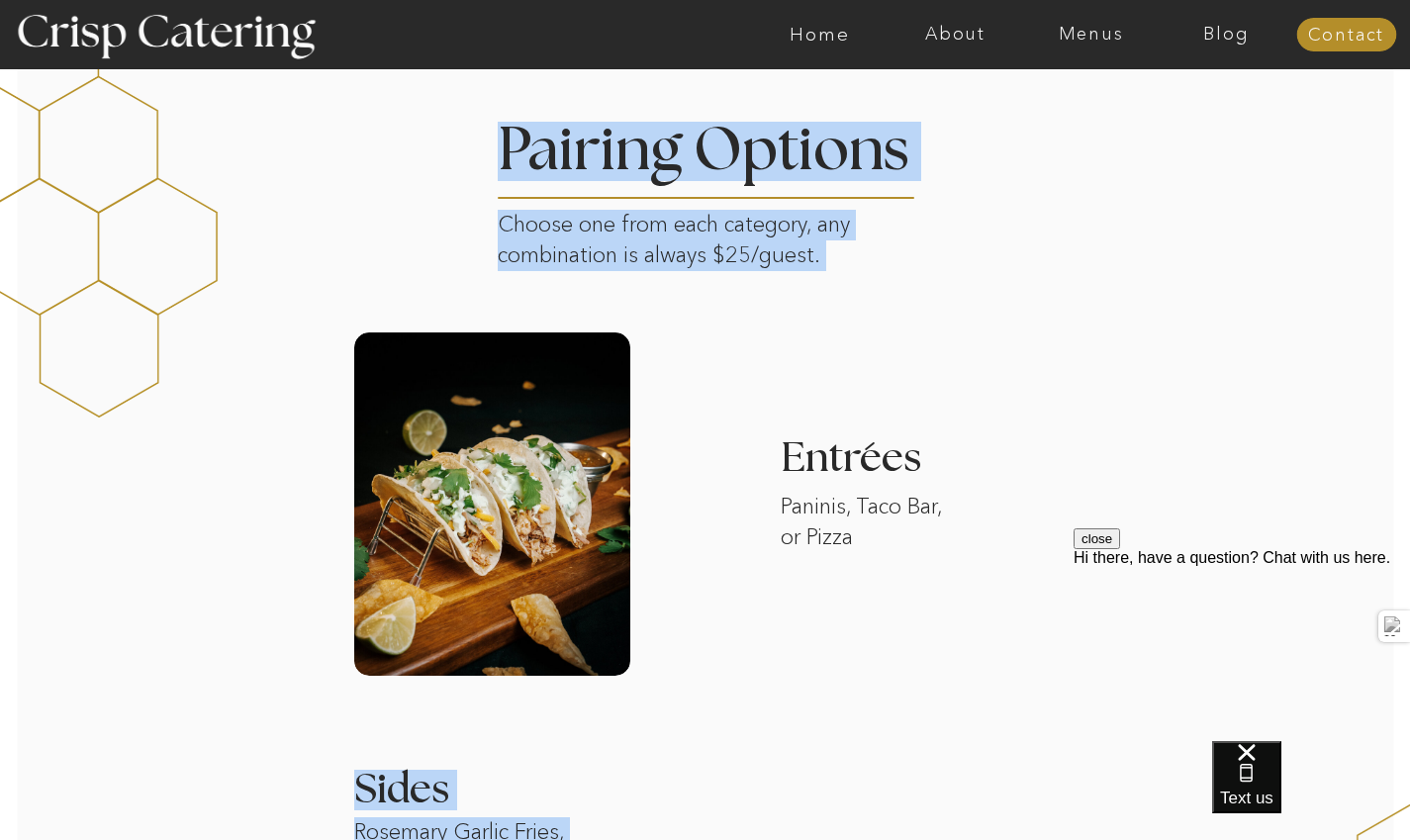 scroll, scrollTop: 1636, scrollLeft: 0, axis: vertical 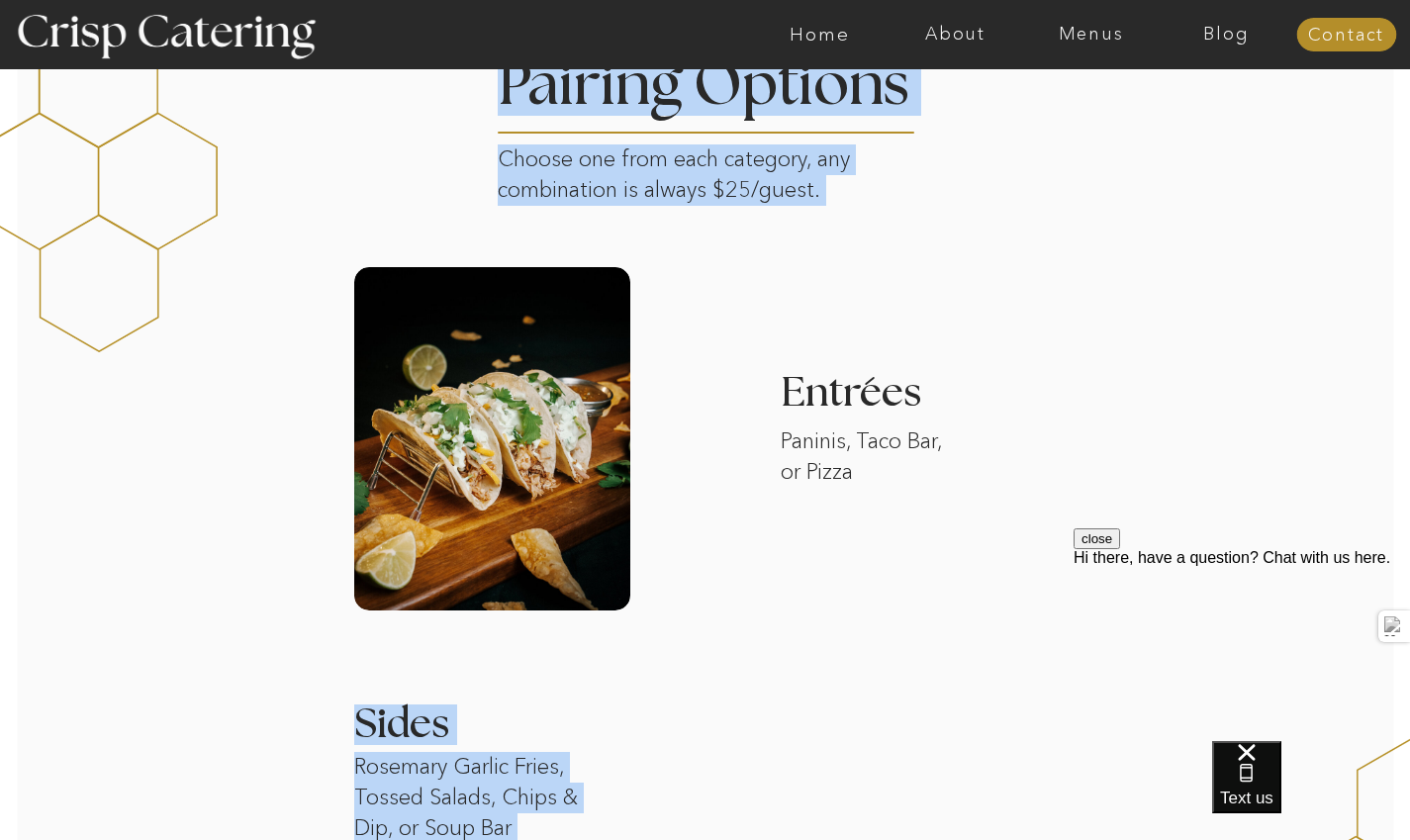 click at bounding box center [2141, 1655] 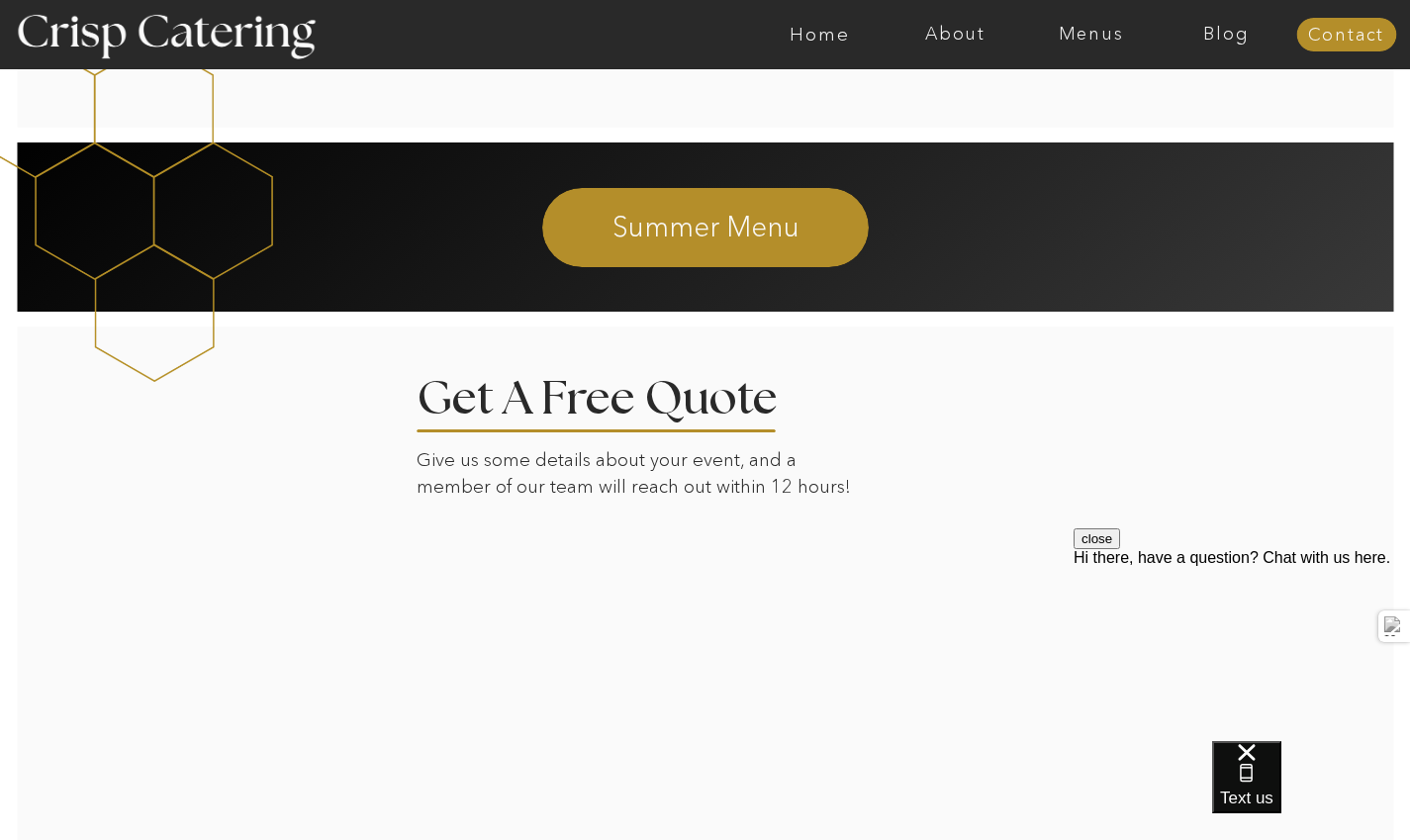 scroll, scrollTop: 3268, scrollLeft: 0, axis: vertical 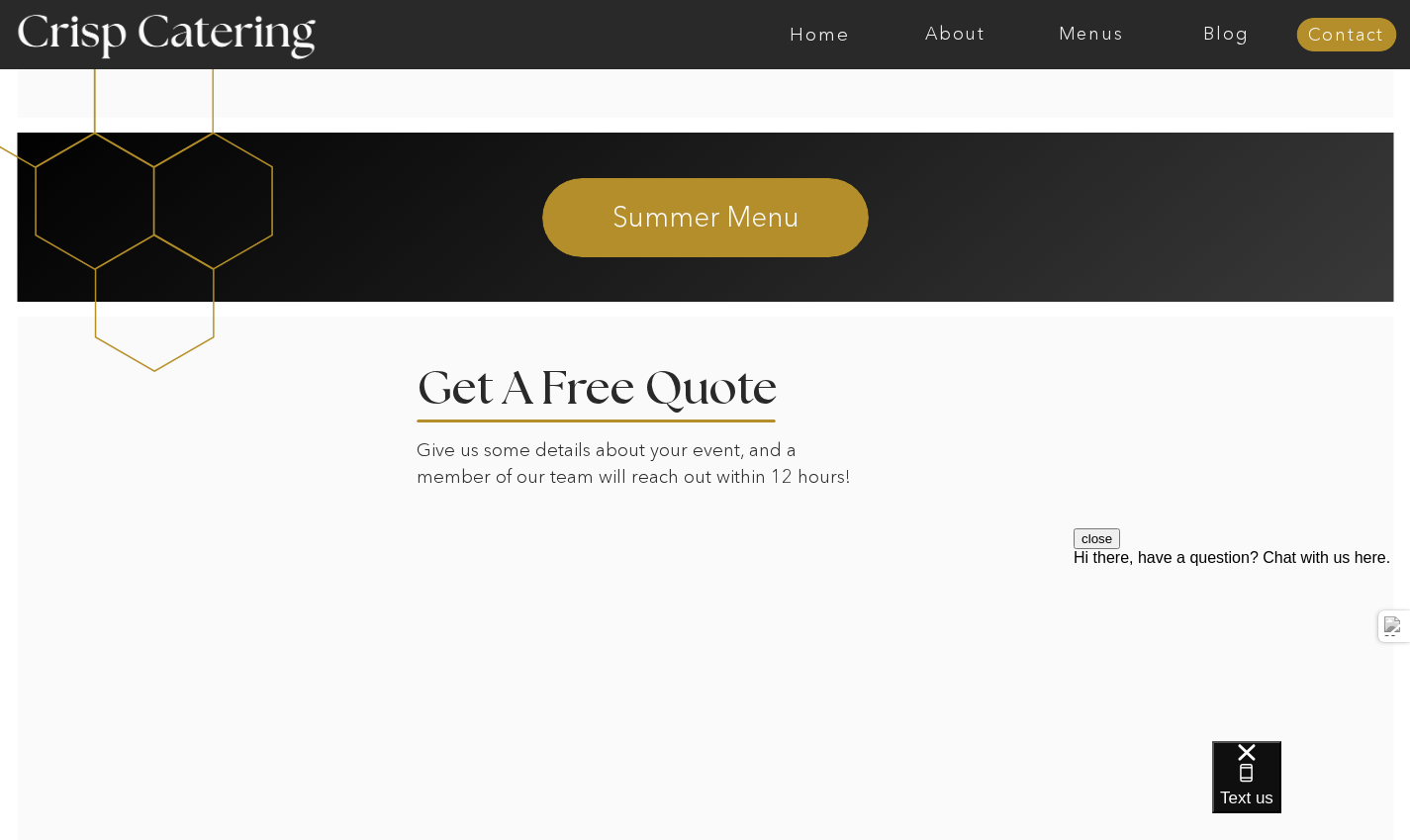 click on "Summer Menu" at bounding box center (705, 216) 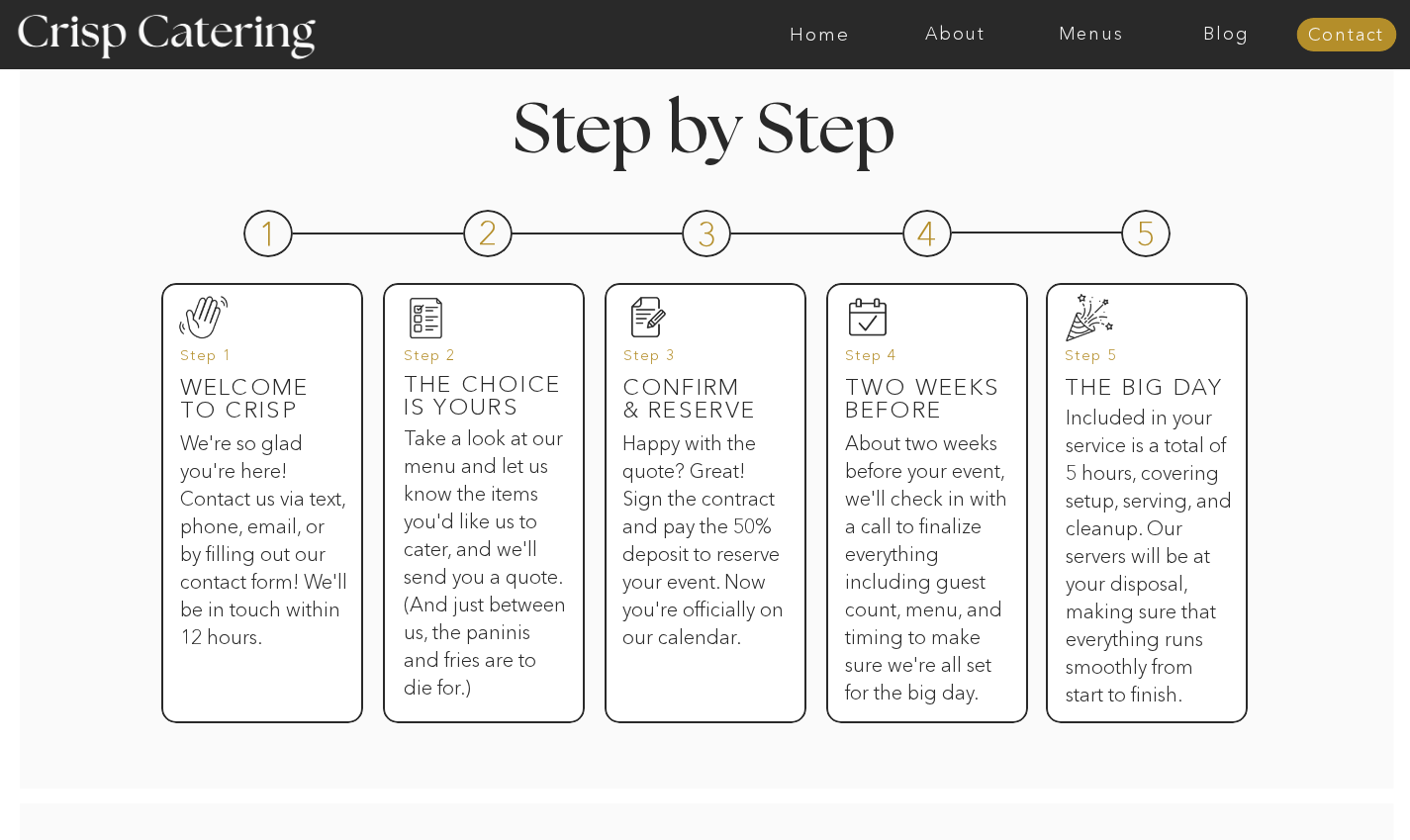 scroll, scrollTop: 890, scrollLeft: 0, axis: vertical 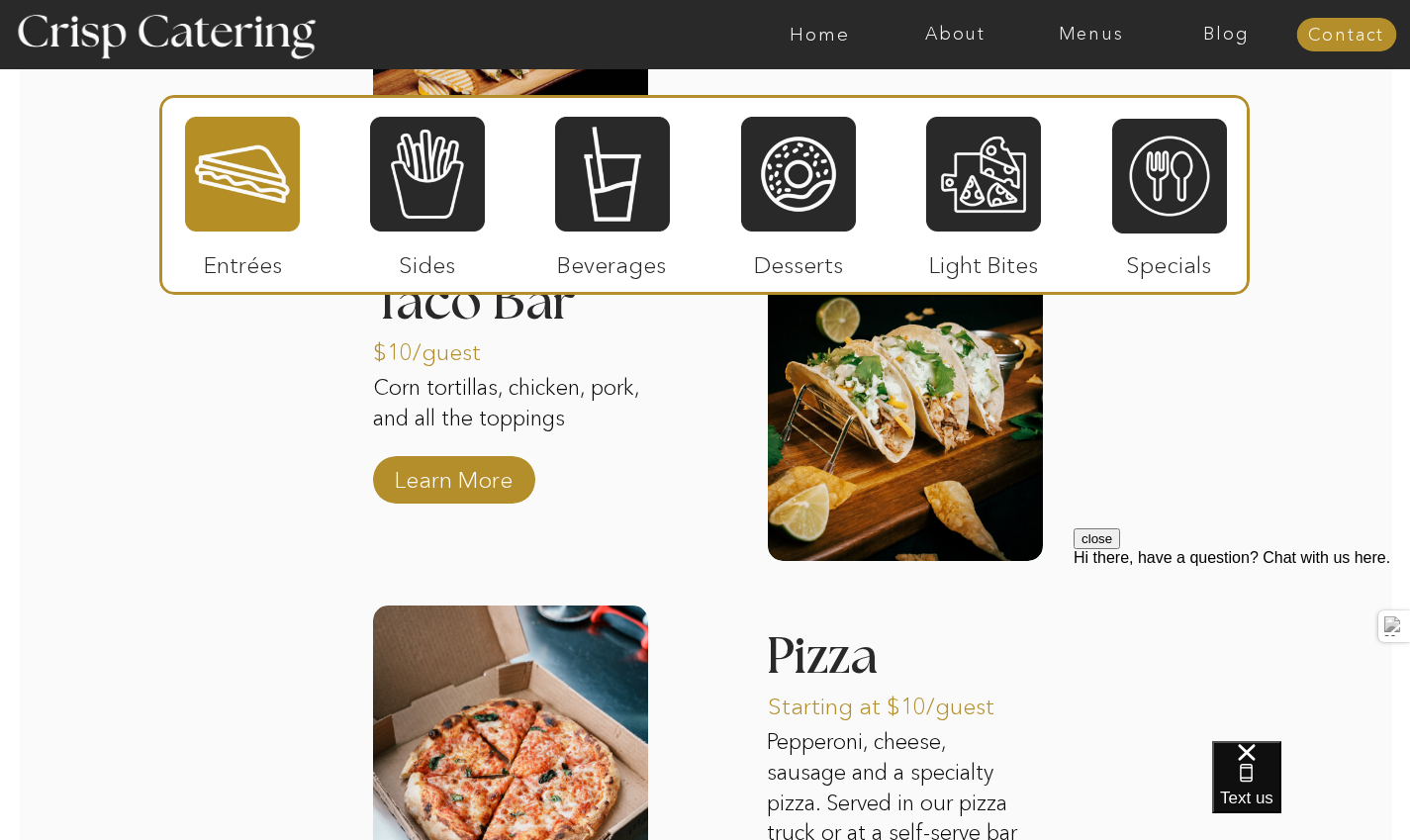 click at bounding box center (427, 174) 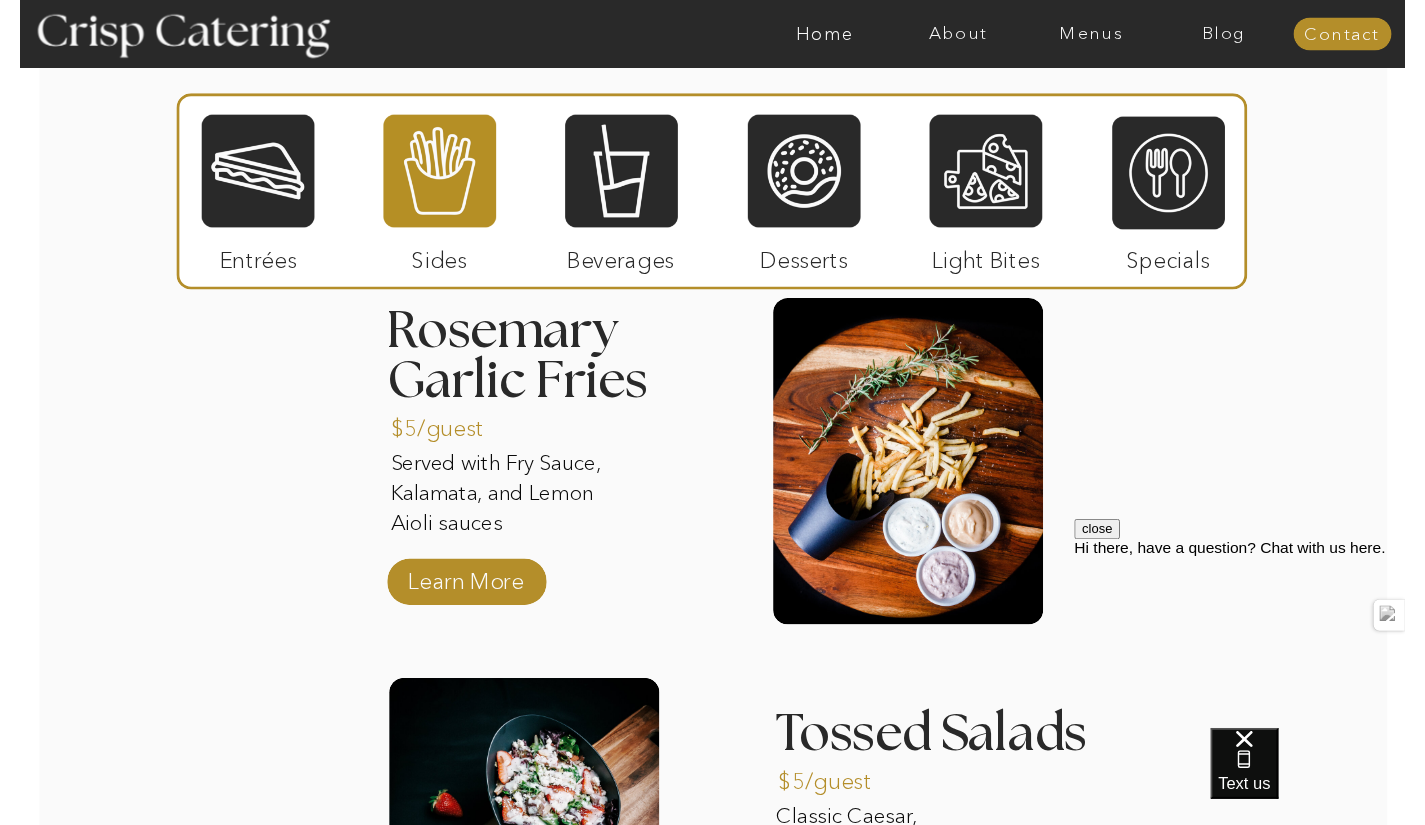 scroll, scrollTop: 1955, scrollLeft: 0, axis: vertical 